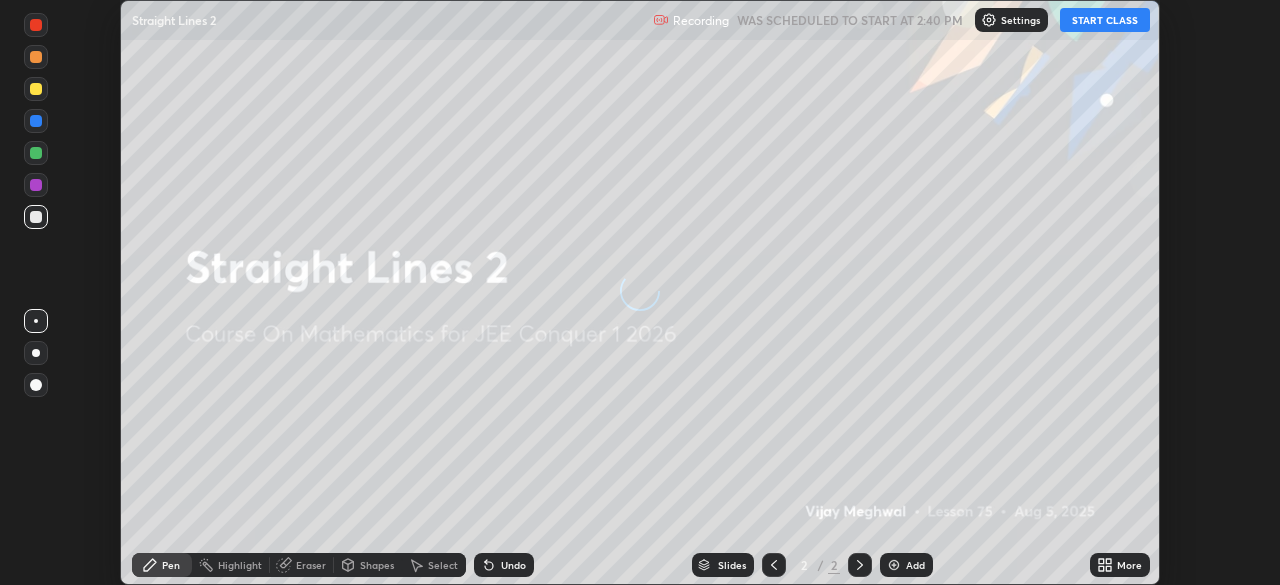 scroll, scrollTop: 0, scrollLeft: 0, axis: both 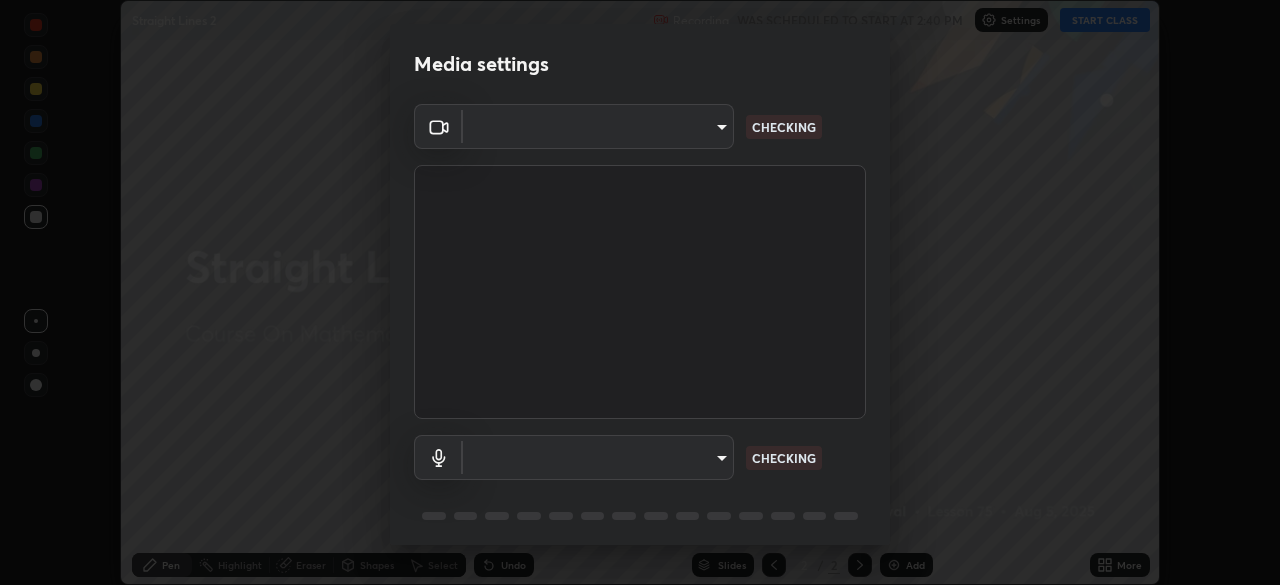 type on "e15fe1ebf70cde3bfcbeee335f8652014c7a9185cc29a01d69aea44f35fb34b8" 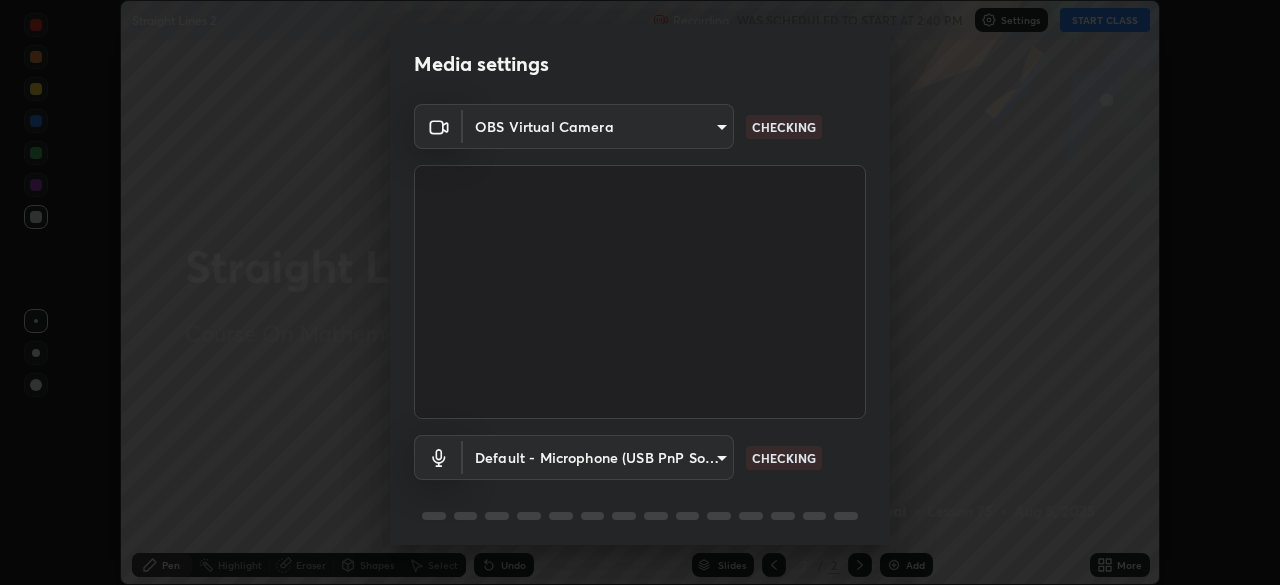 click on "Erase all Straight Lines 2 Recording WAS SCHEDULED TO START AT  2:40 PM Settings START CLASS Setting up your live class Straight Lines 2 • L75 of Course On Mathematics for JEE Conquer 1 2026 [FIRST] [LAST] Pen Highlight Eraser Shapes Select Undo Slides 2 / 2 Add More No doubts shared Encourage your learners to ask a doubt for better clarity Report an issue Reason for reporting Buffering Chat not working Audio - Video sync issue Educator video quality low ​ Attach an image Report Media settings OBS Virtual Camera e15fe1ebf70cde3bfcbeee335f8652014c7a9185cc29a01d69aea44f35fb34b8 CHECKING Default - Microphone (USB PnP Sound Device) default CHECKING 1 / 5 Next" at bounding box center [640, 292] 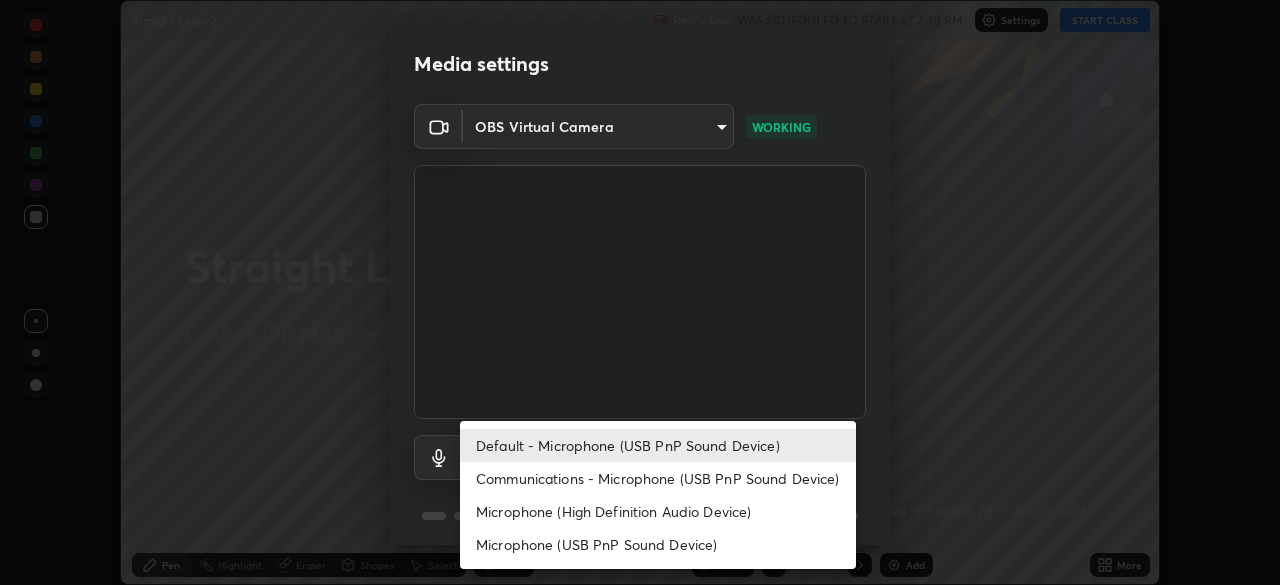 click on "Communications - Microphone (USB PnP Sound Device)" at bounding box center [658, 478] 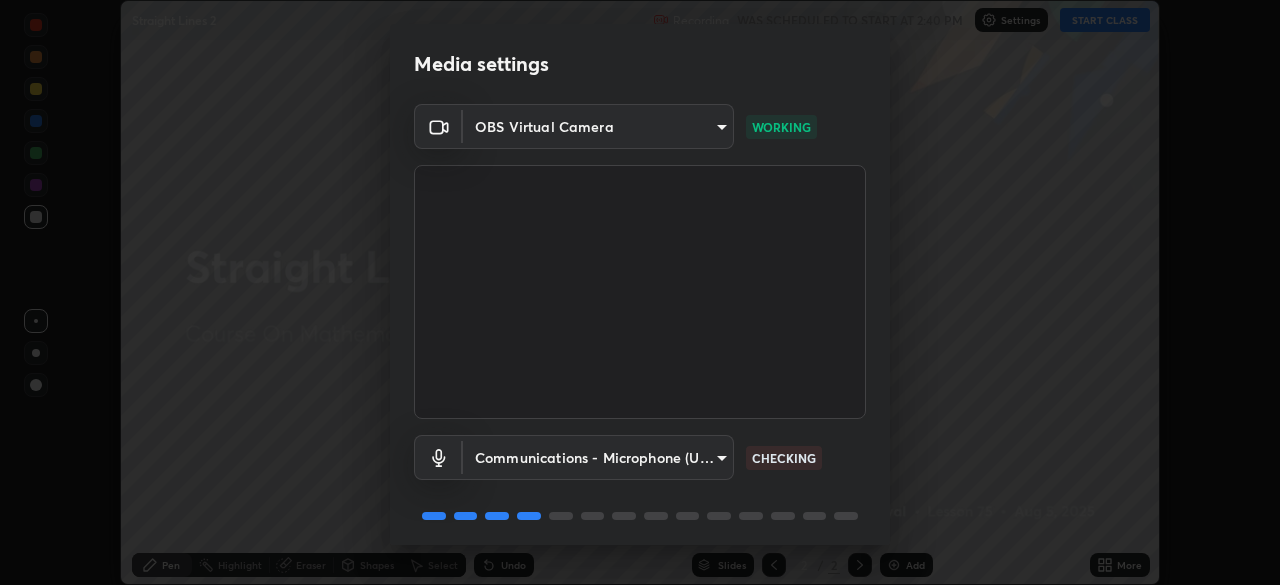 scroll, scrollTop: 71, scrollLeft: 0, axis: vertical 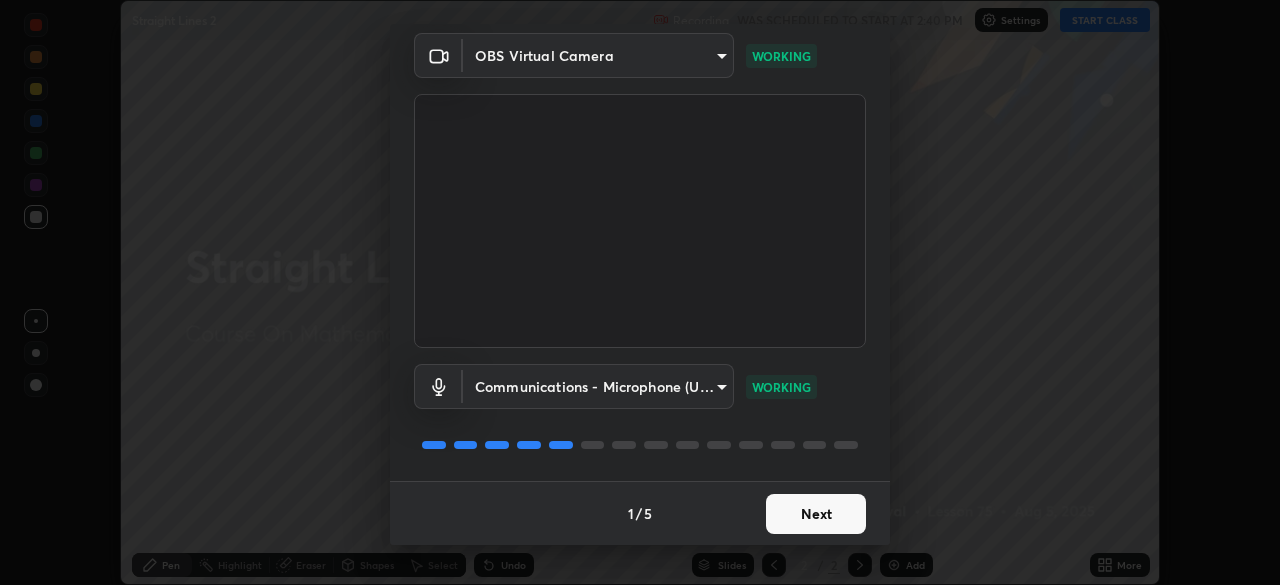 click on "Next" at bounding box center [816, 514] 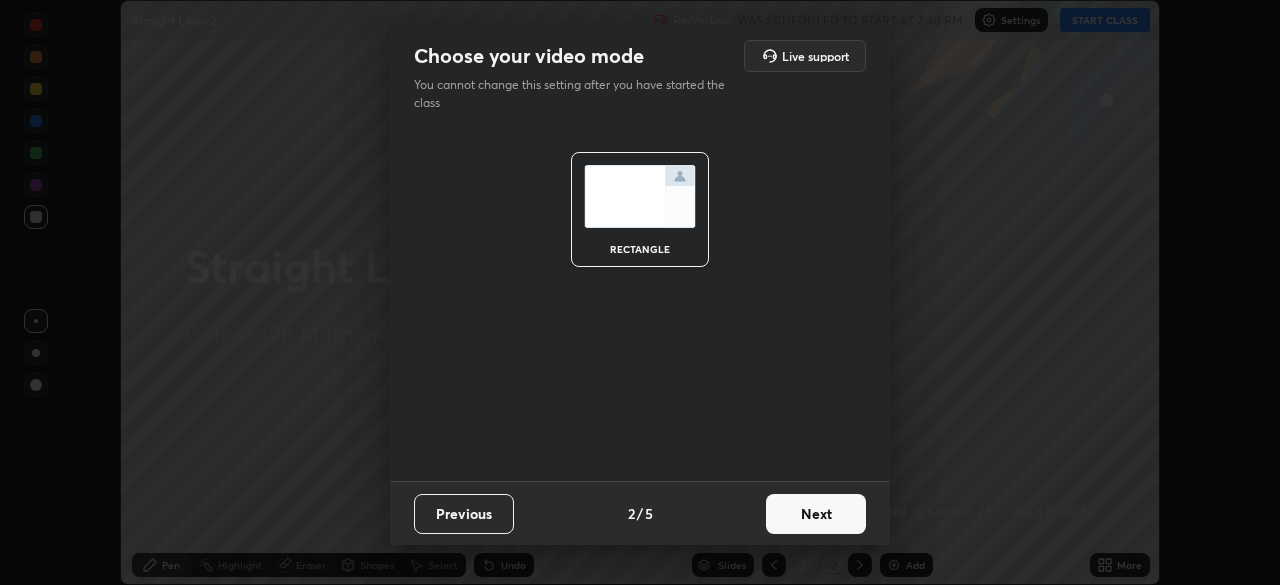 scroll, scrollTop: 0, scrollLeft: 0, axis: both 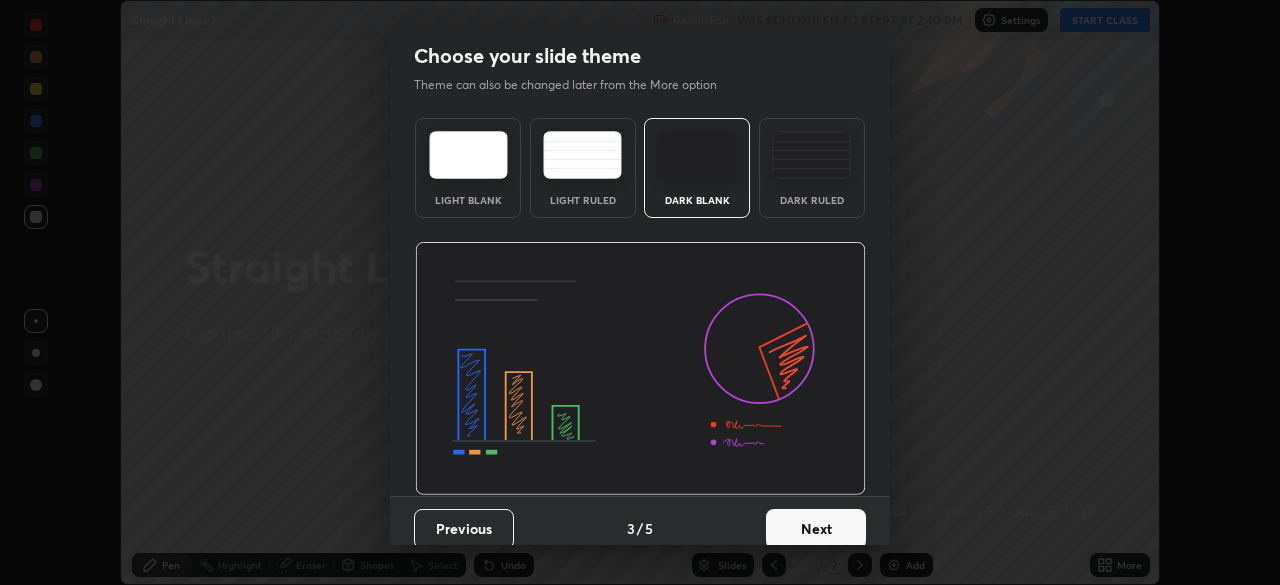 click on "Next" at bounding box center (816, 529) 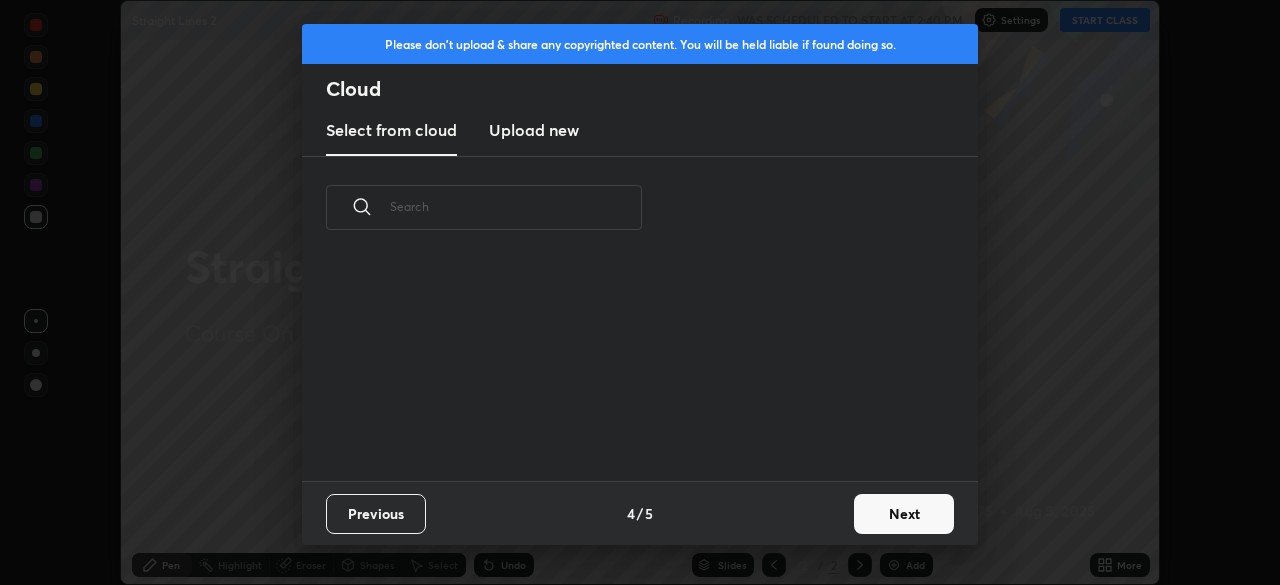 click on "Next" at bounding box center (904, 514) 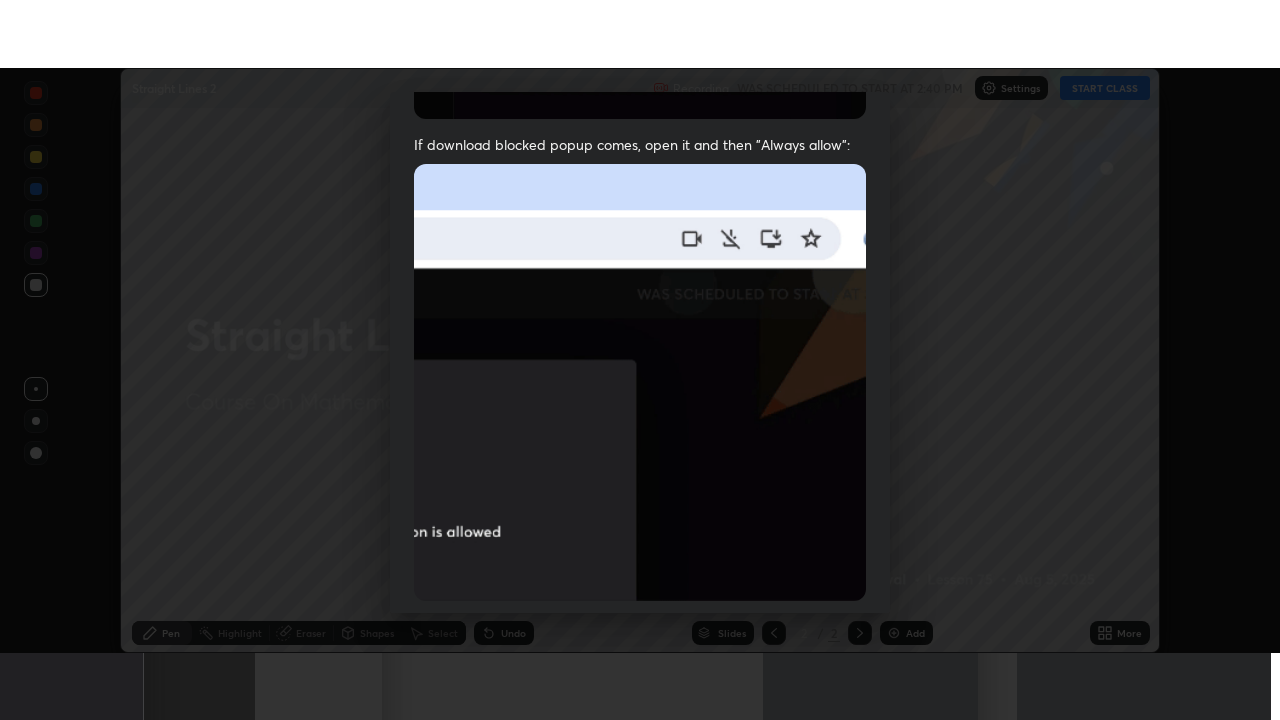 scroll, scrollTop: 479, scrollLeft: 0, axis: vertical 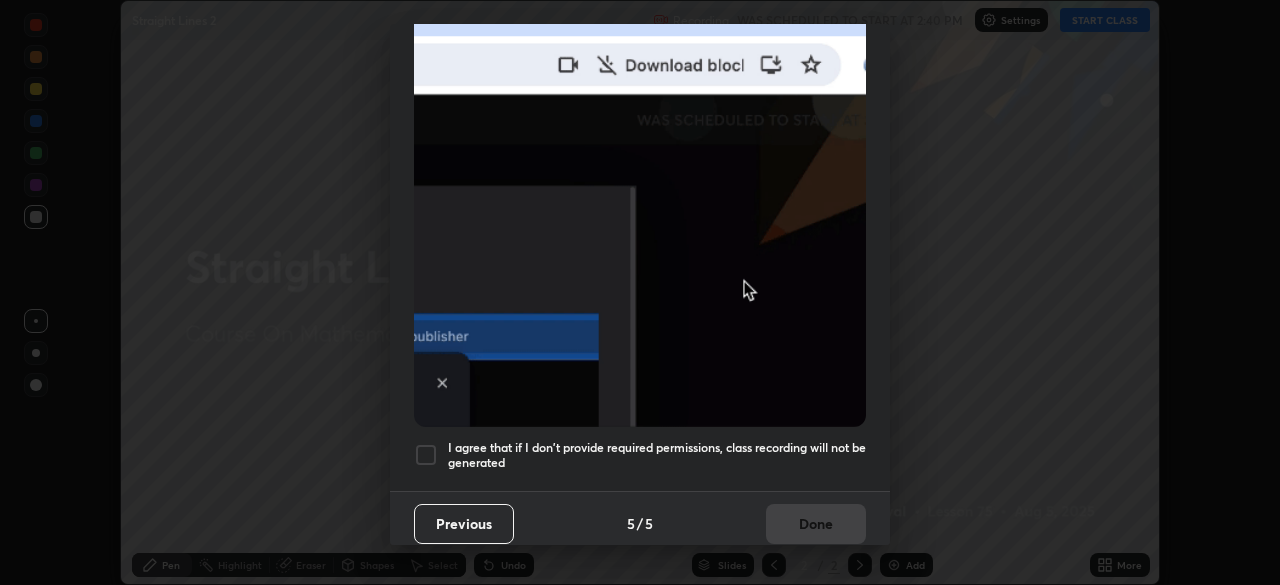 click at bounding box center [426, 455] 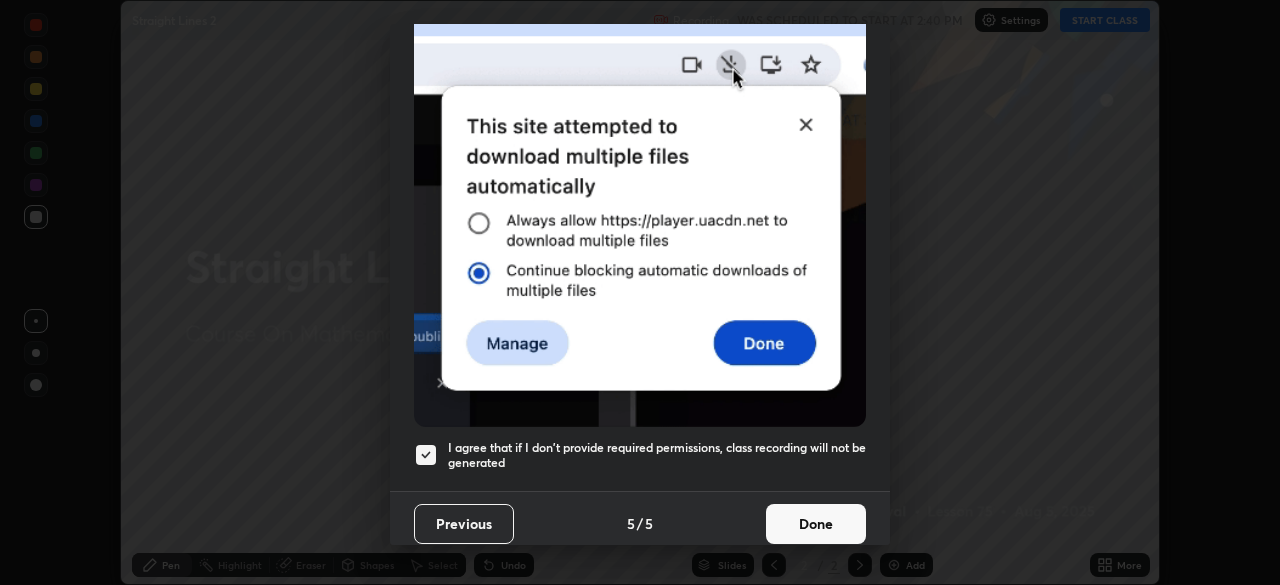 click on "Done" at bounding box center [816, 524] 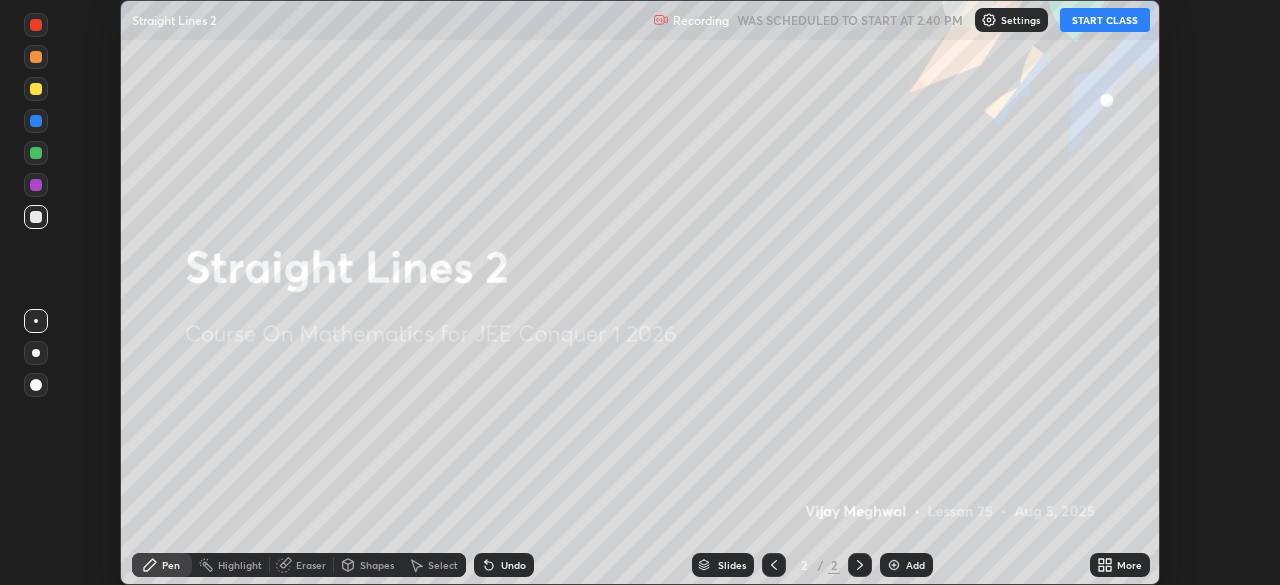 click on "START CLASS" at bounding box center [1105, 20] 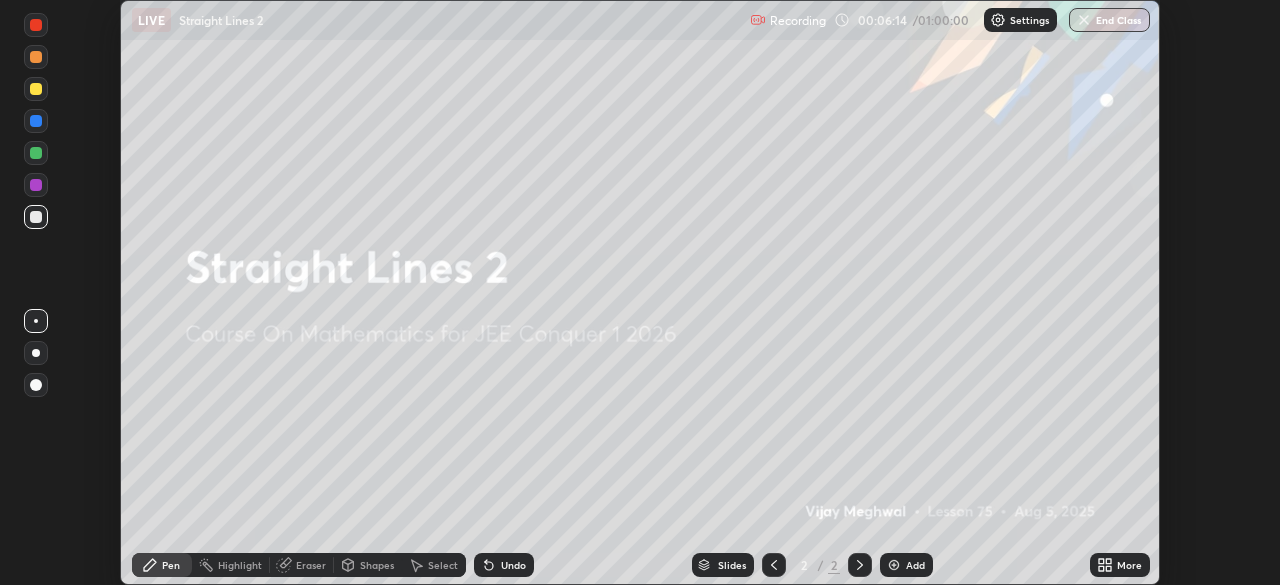 click 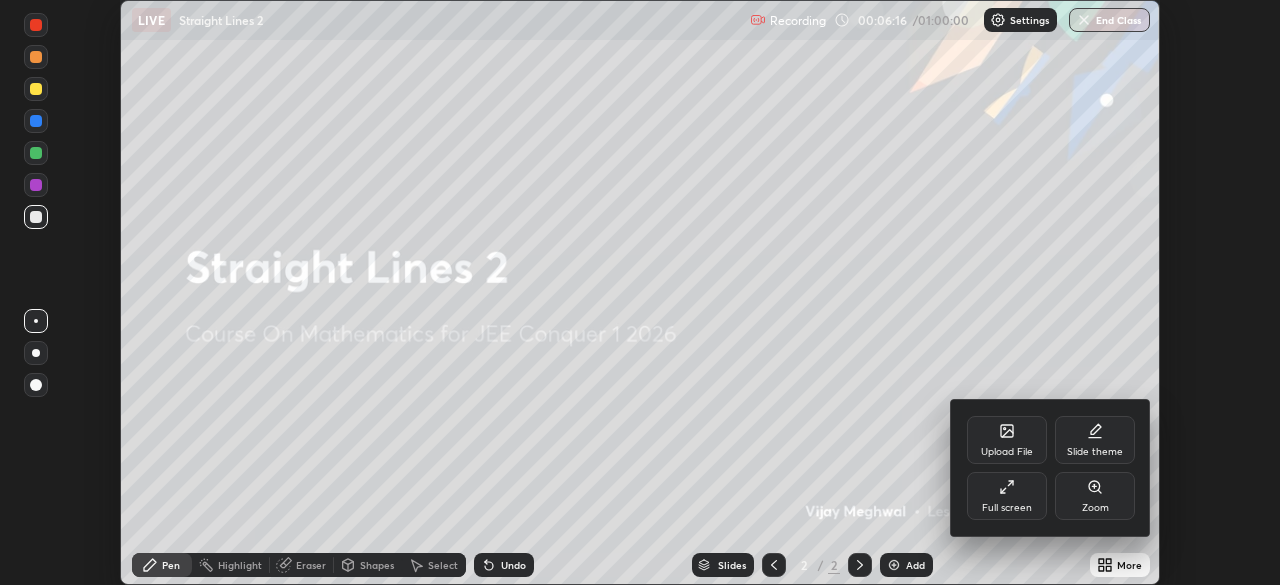 click 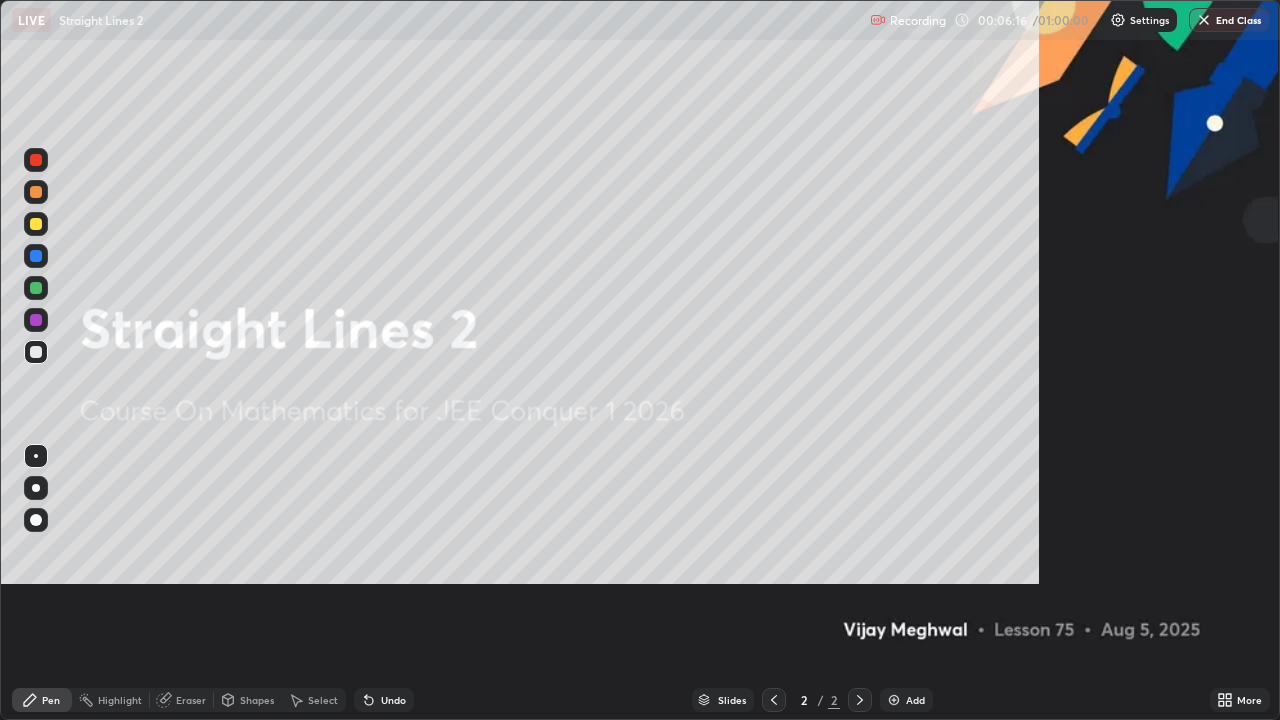 scroll, scrollTop: 99280, scrollLeft: 98720, axis: both 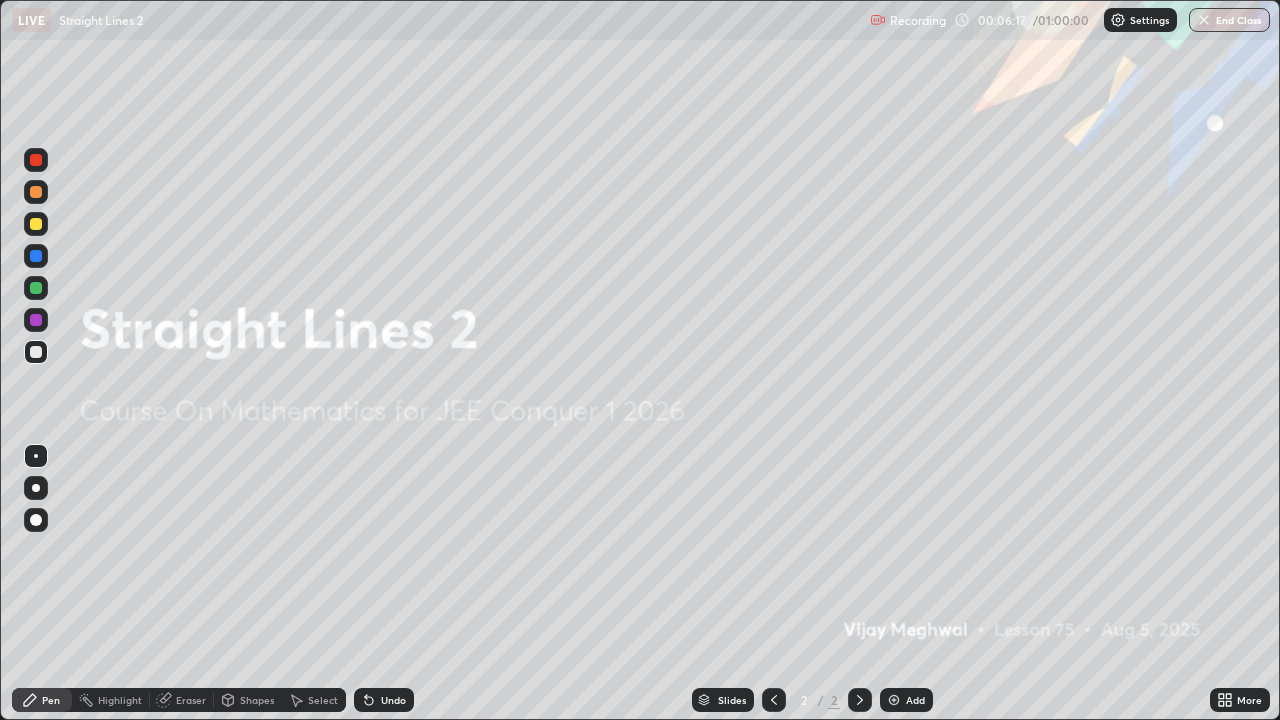 click on "Add" at bounding box center [915, 700] 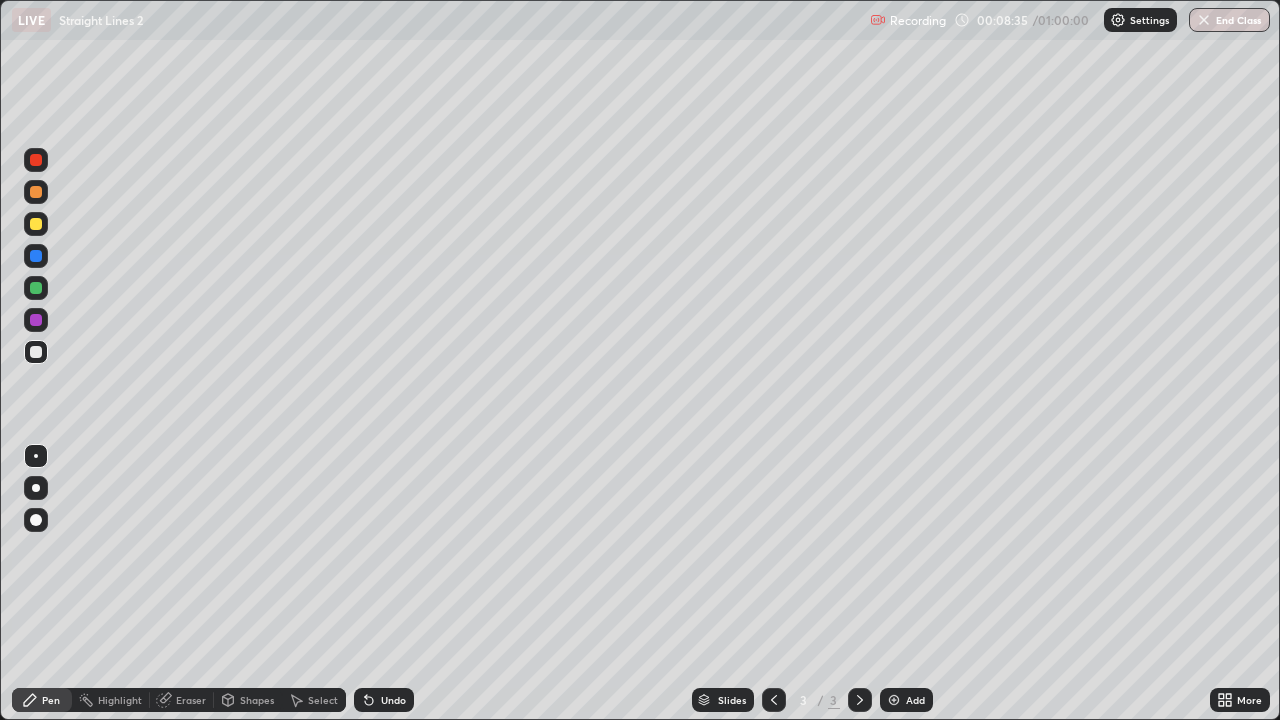 click at bounding box center [36, 224] 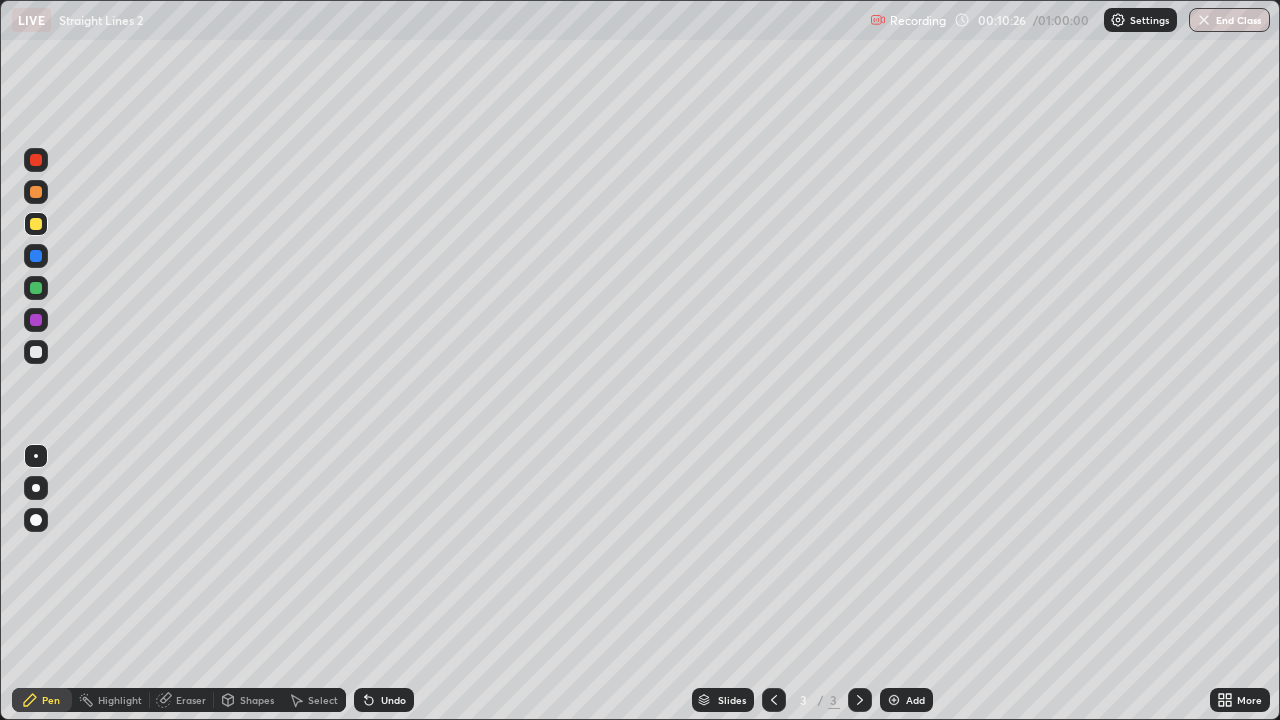 click on "Select" at bounding box center [323, 700] 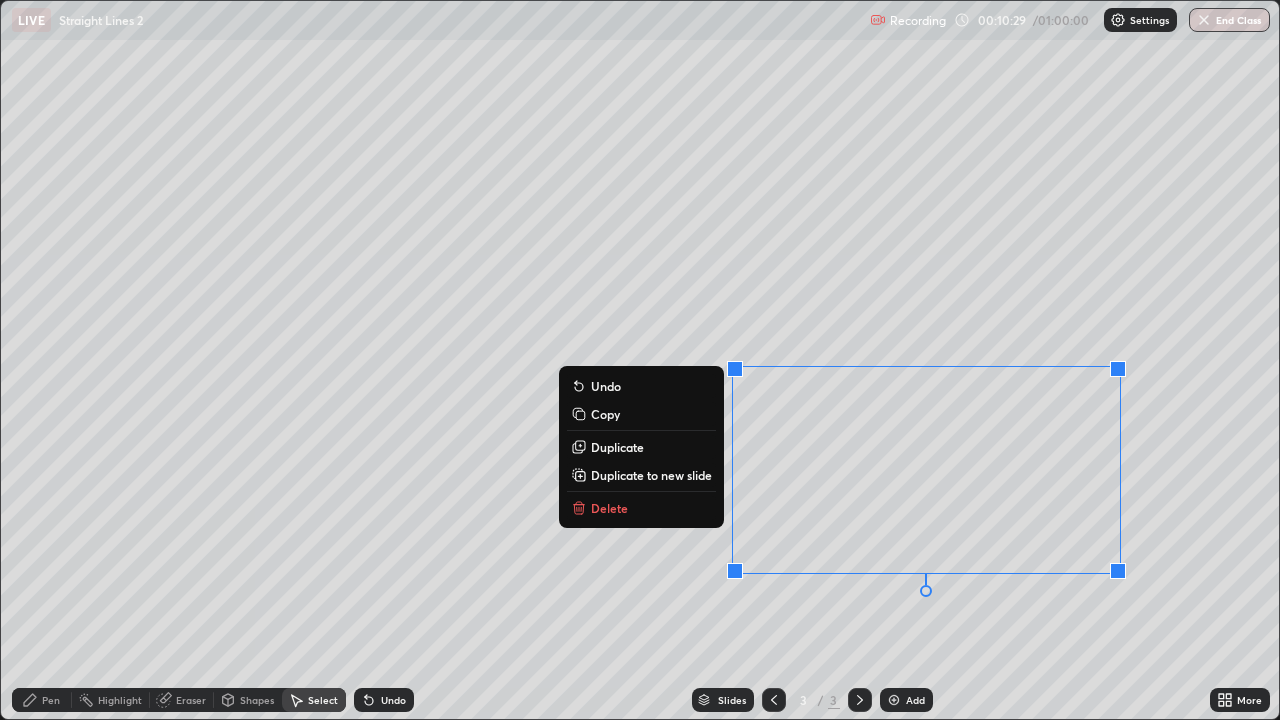 click on "Delete" at bounding box center [641, 508] 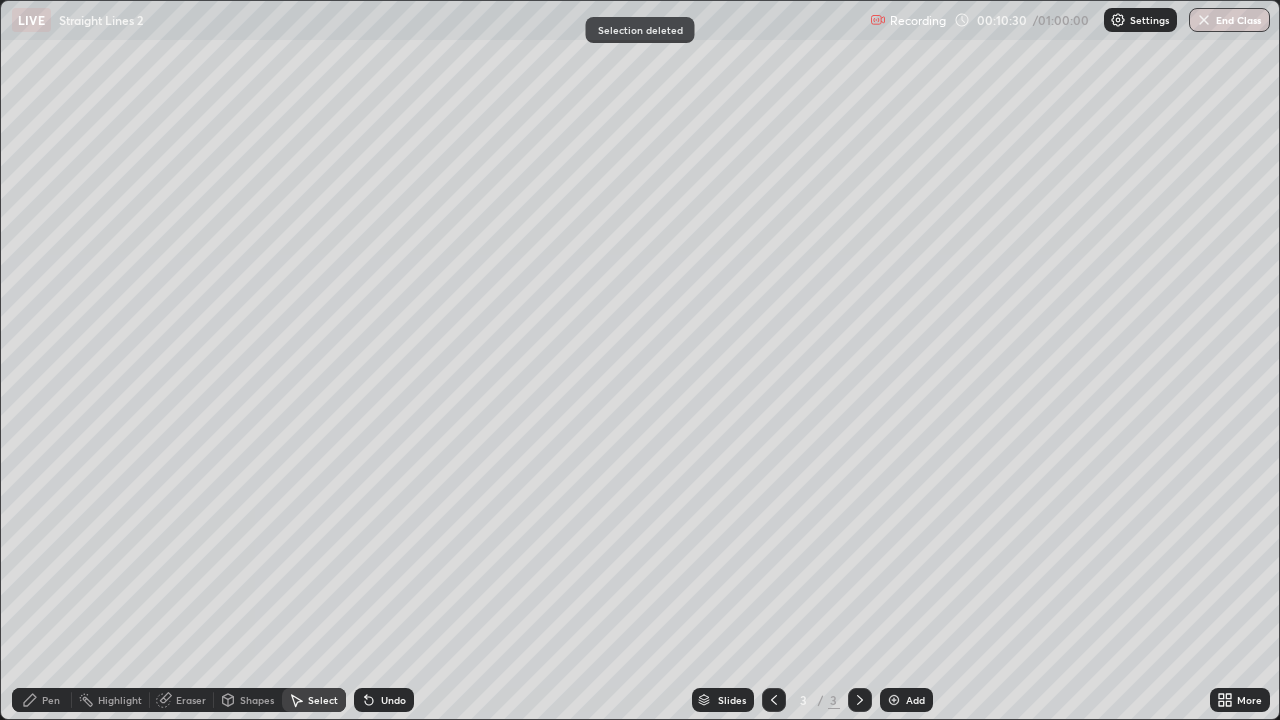 click on "Pen" at bounding box center [51, 700] 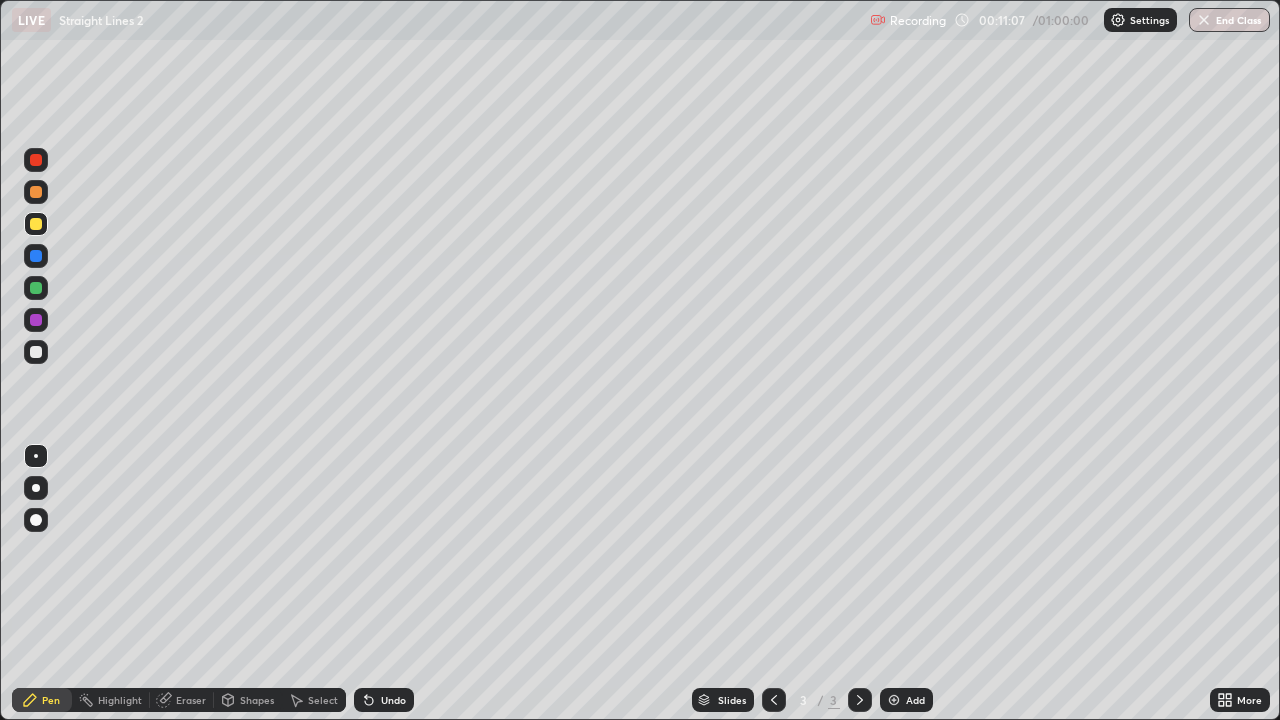 click at bounding box center (36, 320) 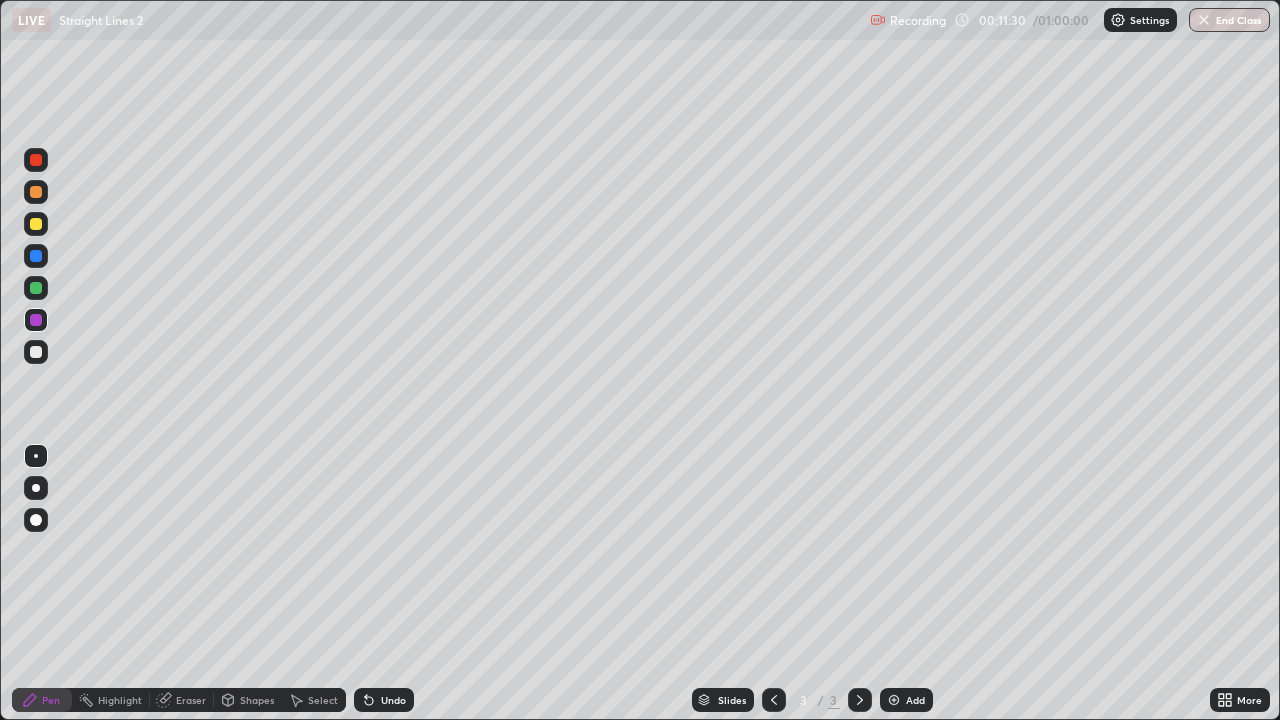 click on "Undo" at bounding box center (393, 700) 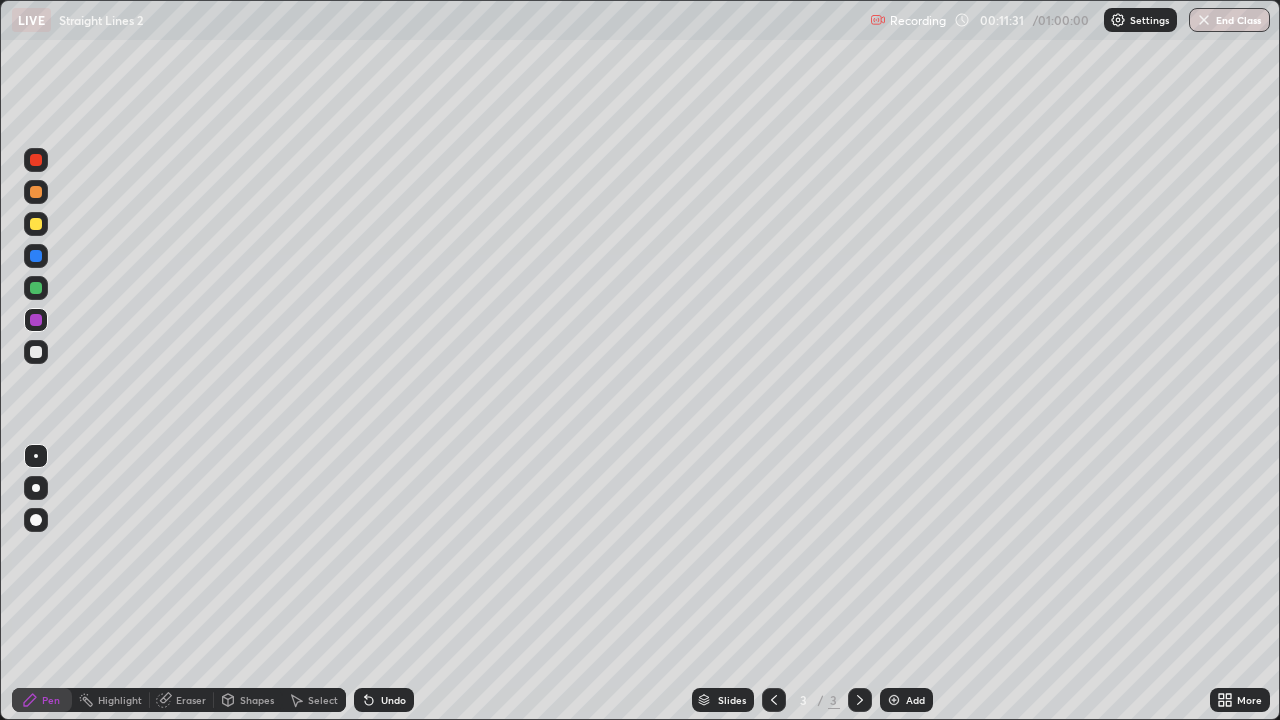 click on "Undo" at bounding box center (393, 700) 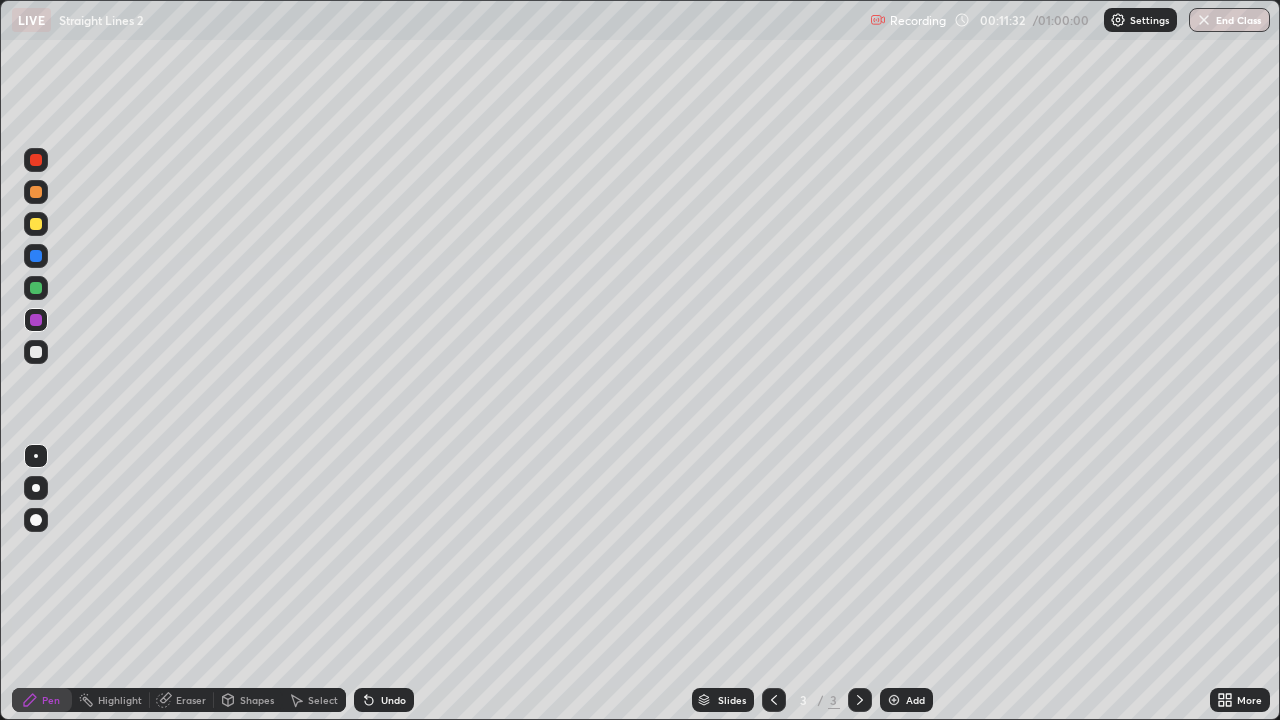 click 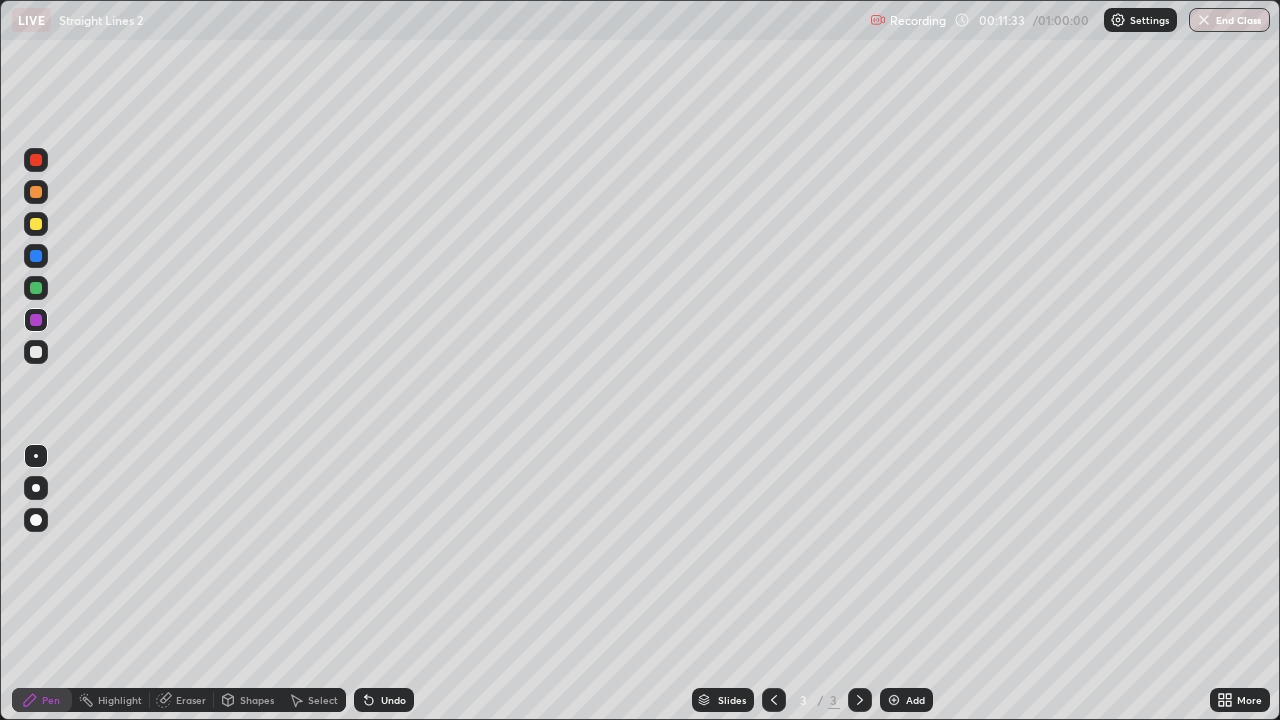 click on "Undo" at bounding box center [384, 700] 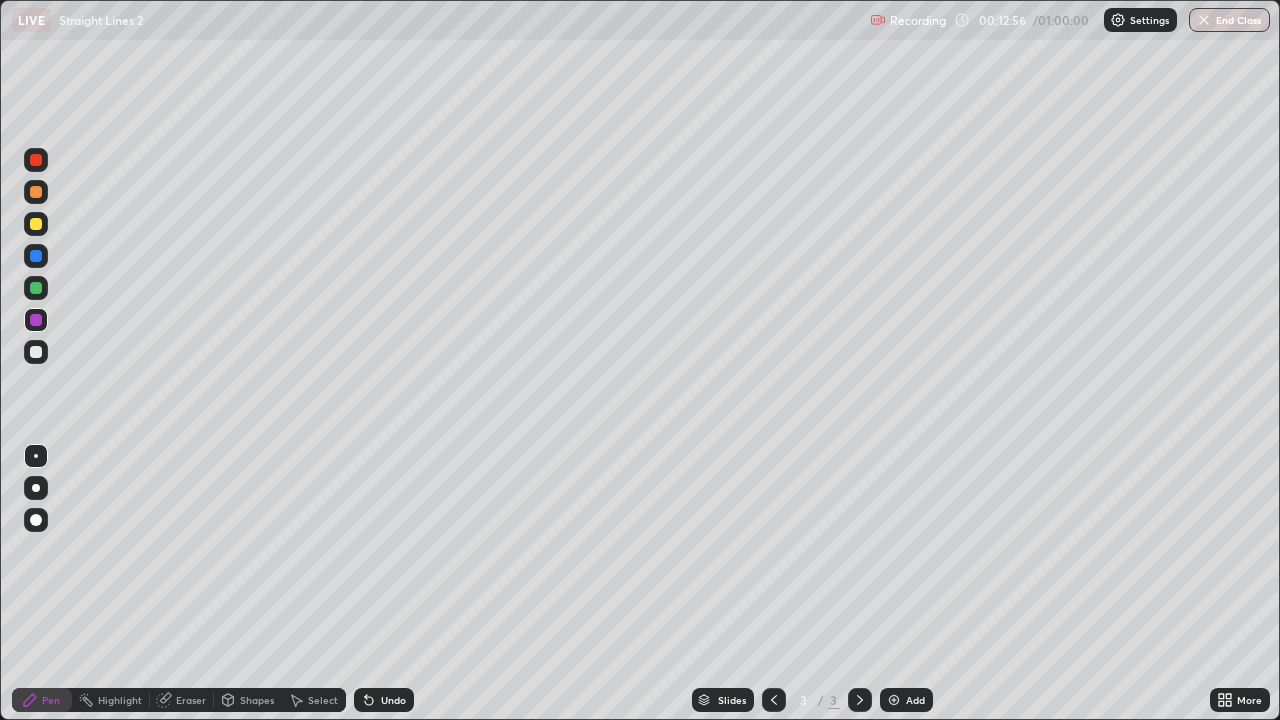 click at bounding box center (36, 224) 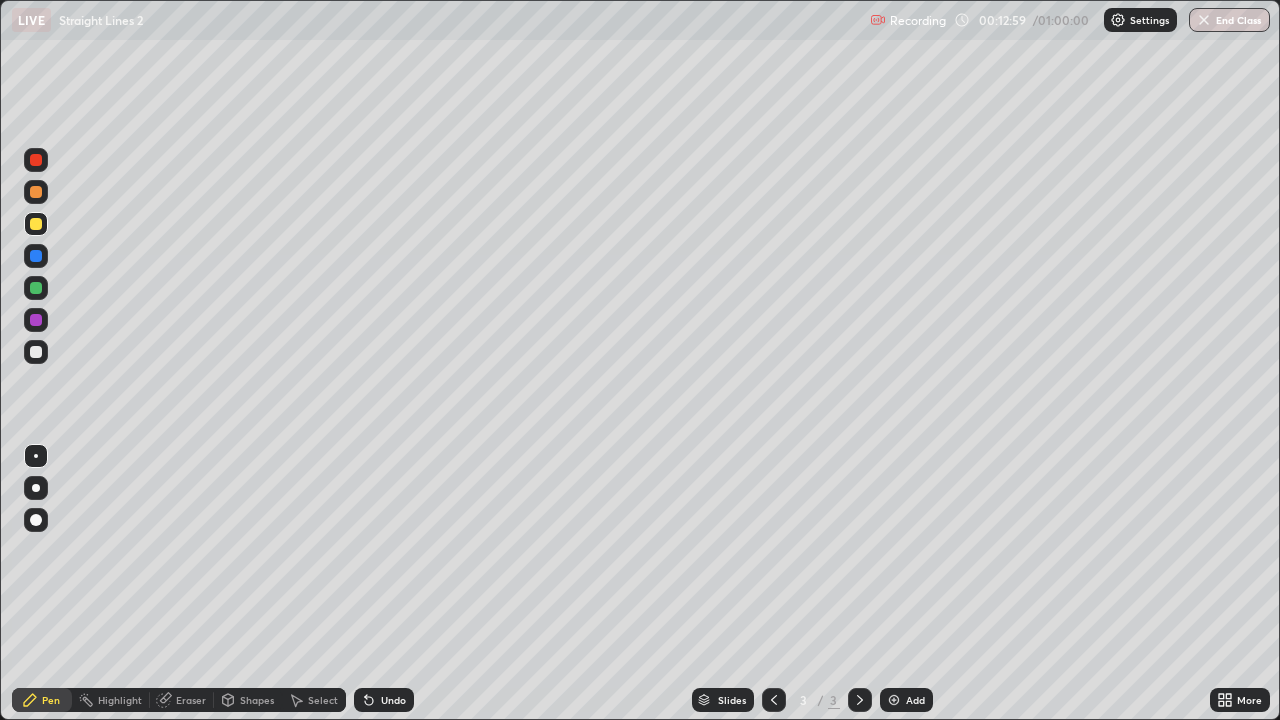 click on "Add" at bounding box center (906, 700) 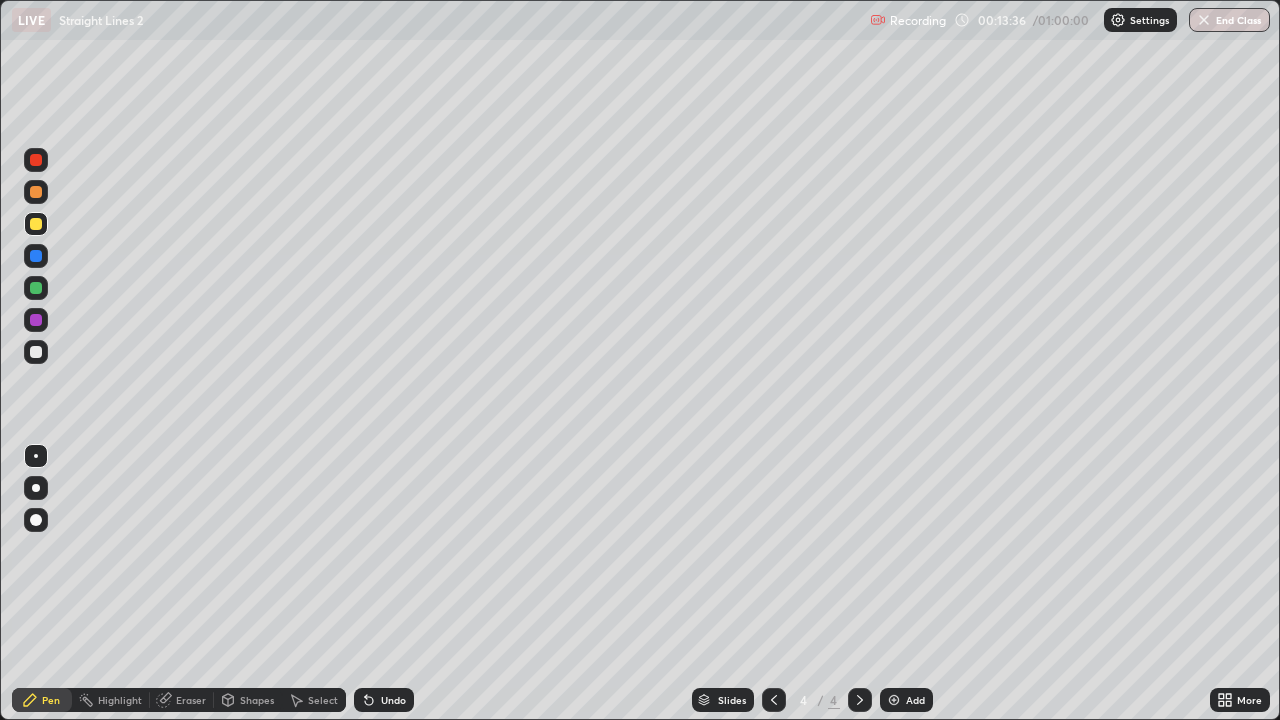 click at bounding box center (36, 192) 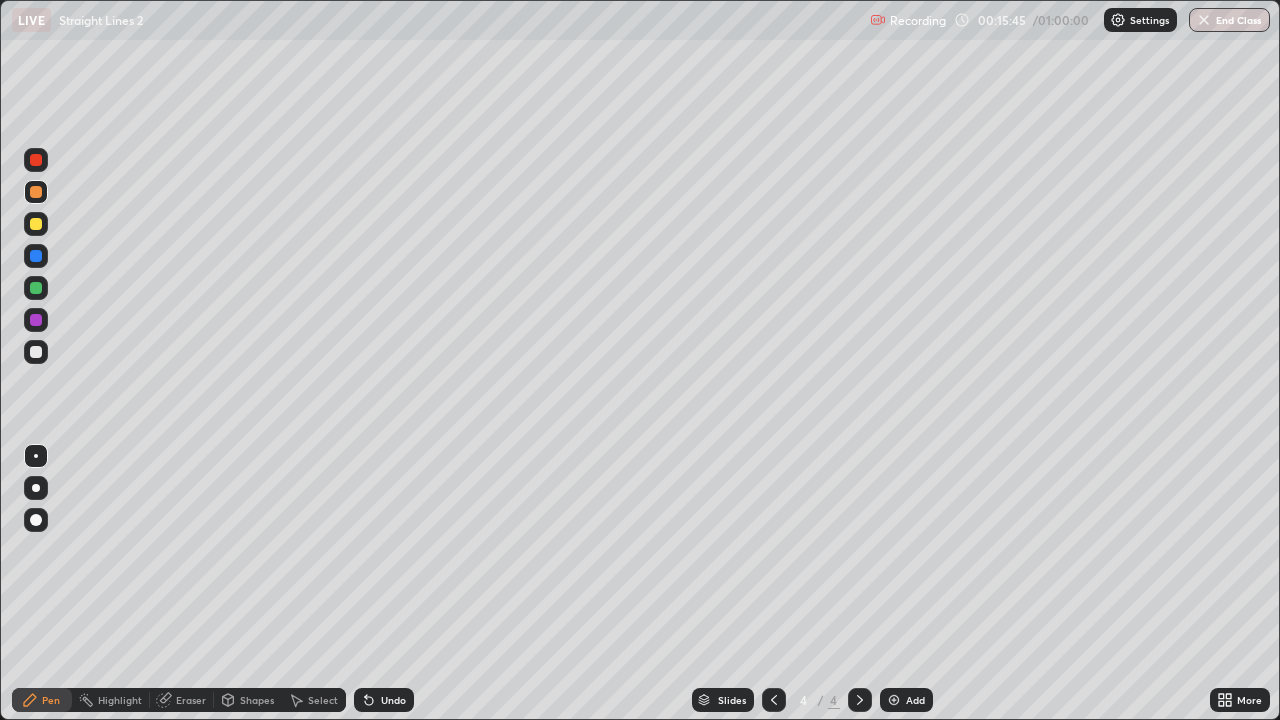 click at bounding box center [36, 224] 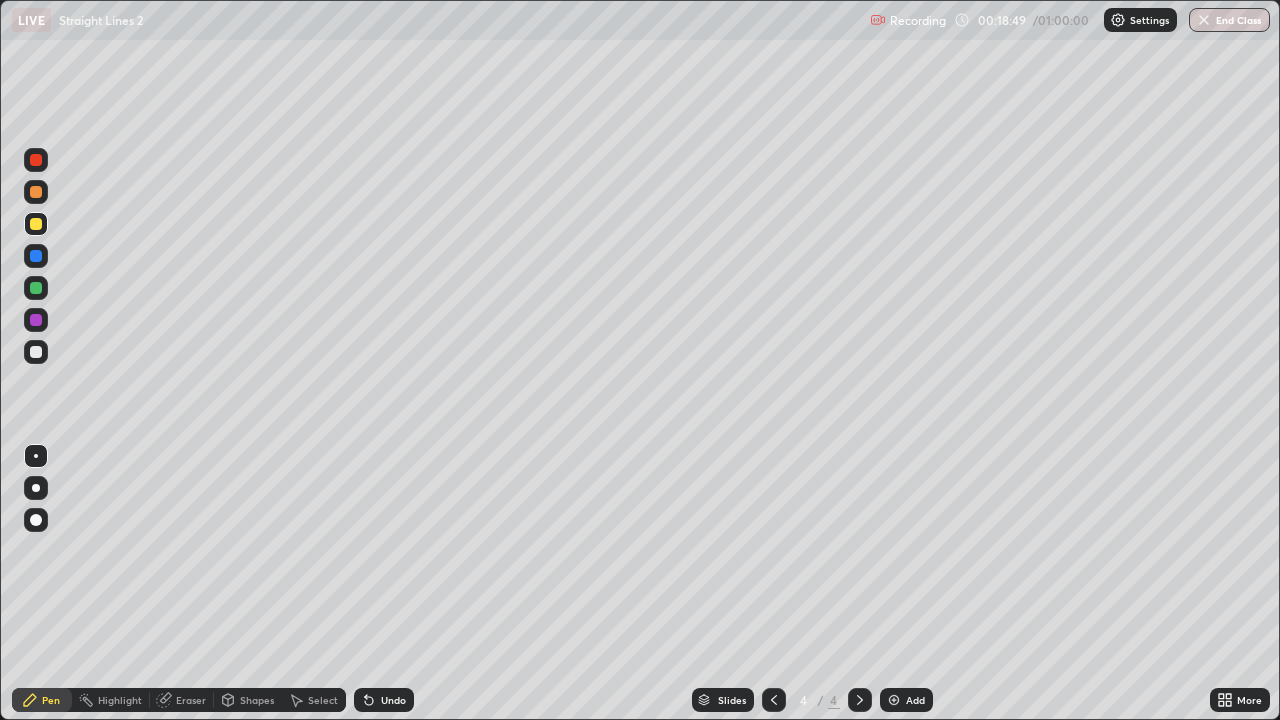 click on "Undo" at bounding box center [393, 700] 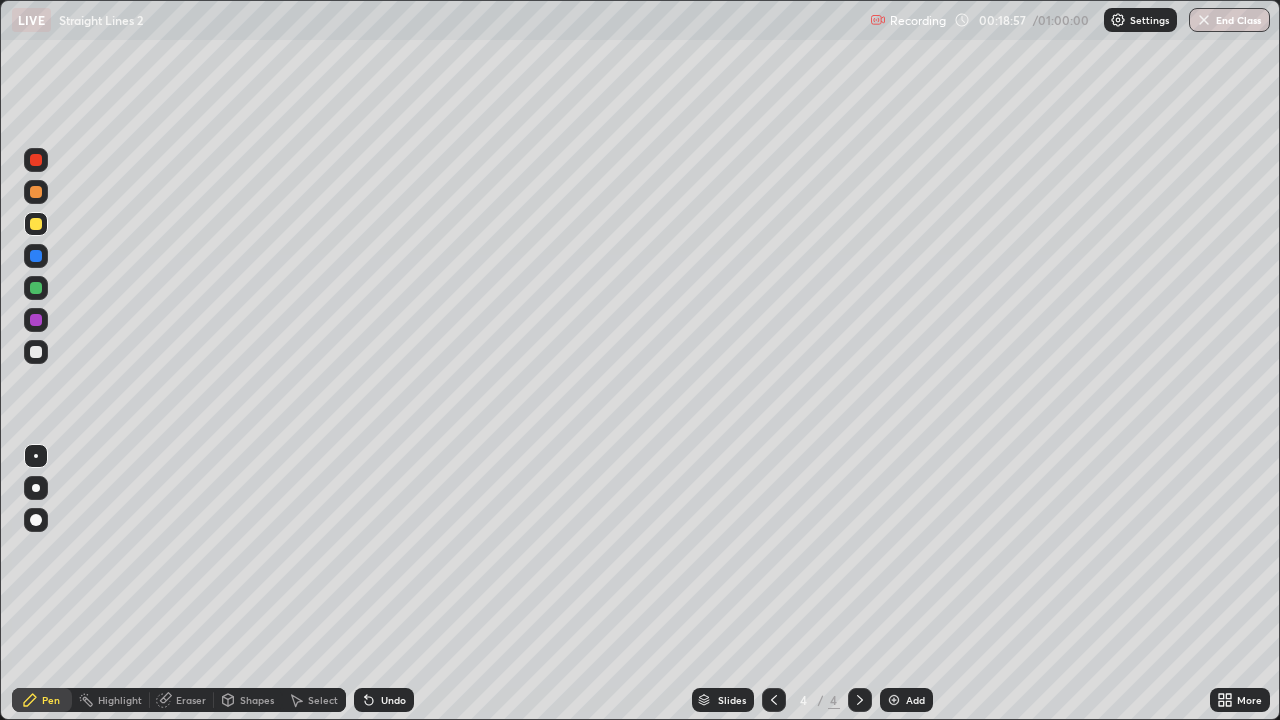 click on "Add" at bounding box center (915, 700) 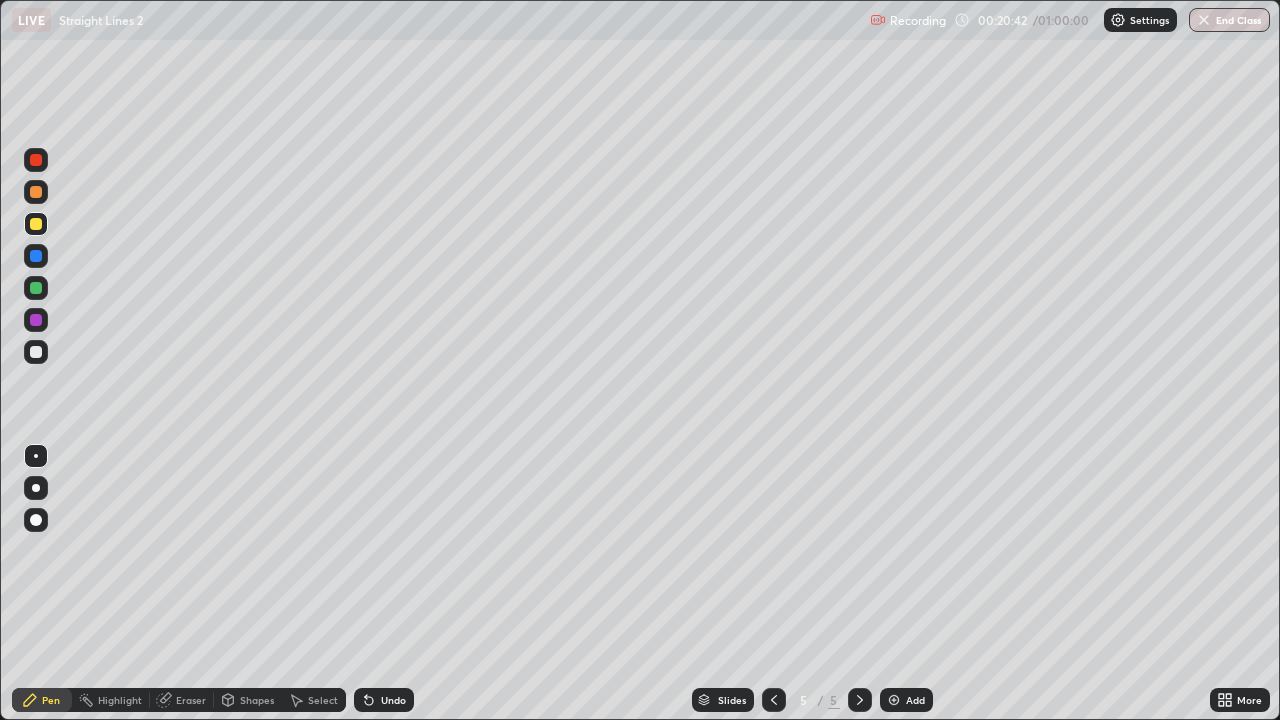 click at bounding box center [36, 192] 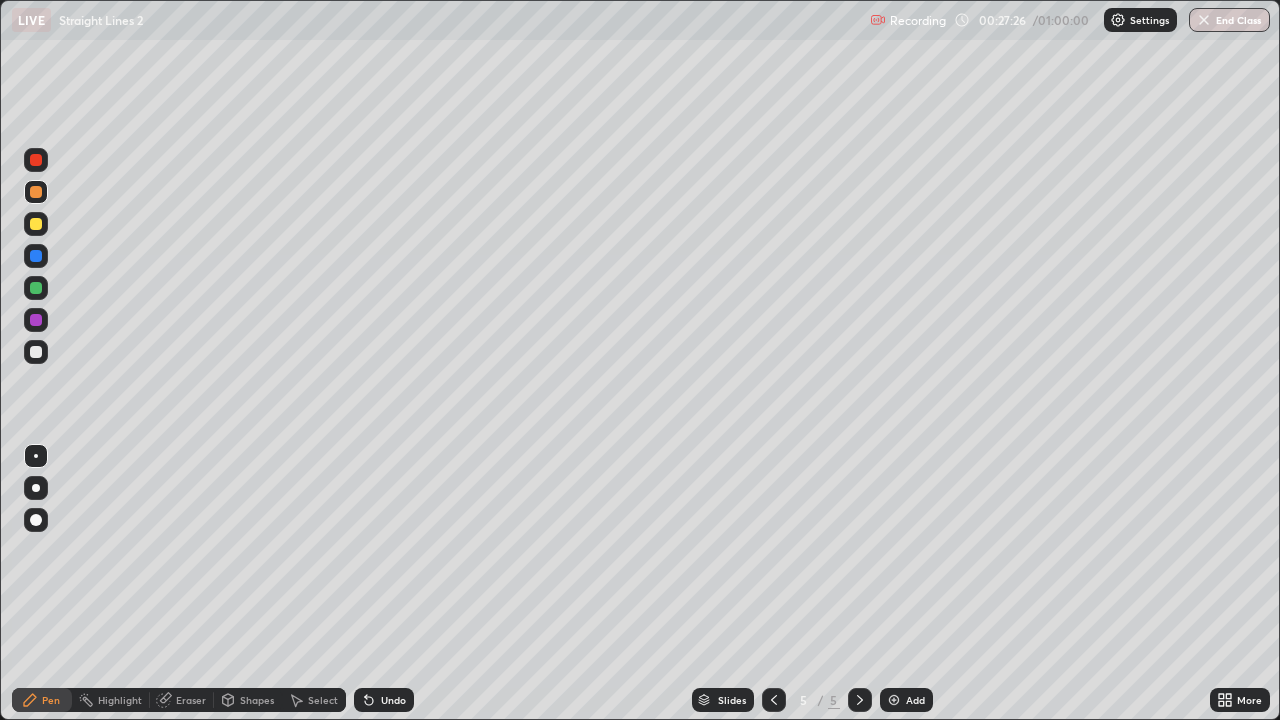 click on "Add" at bounding box center [906, 700] 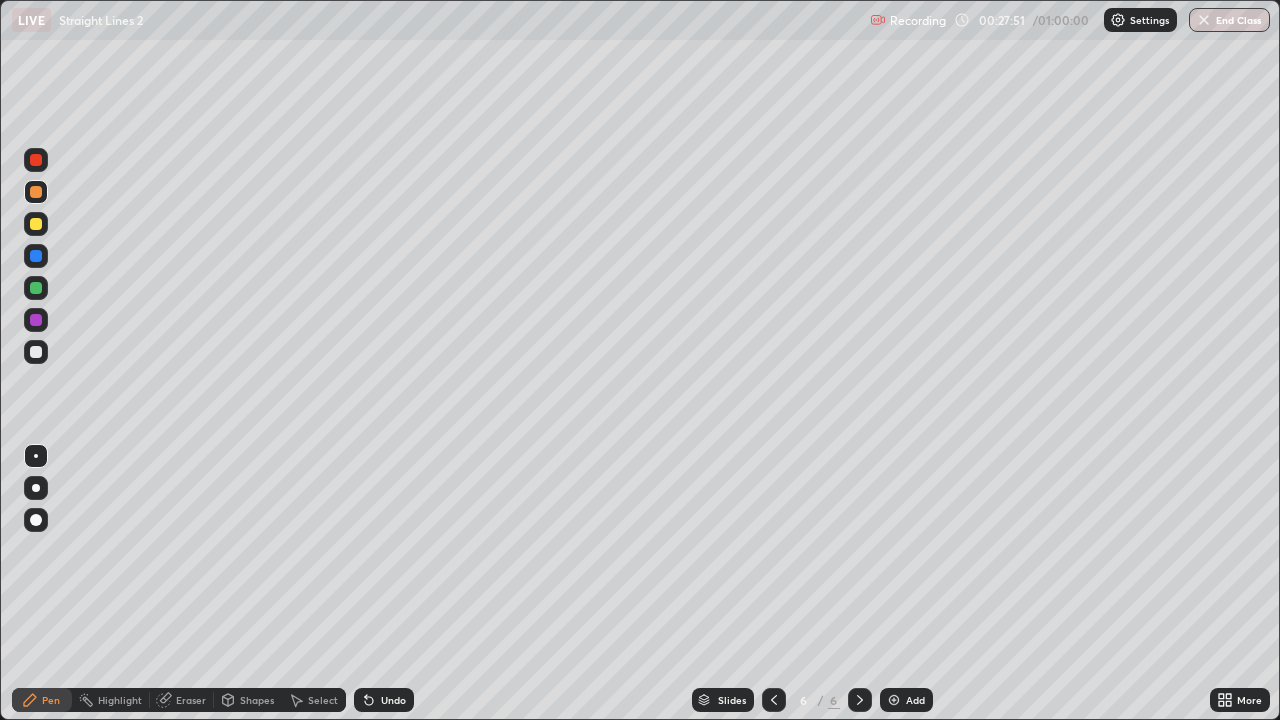 click at bounding box center (774, 700) 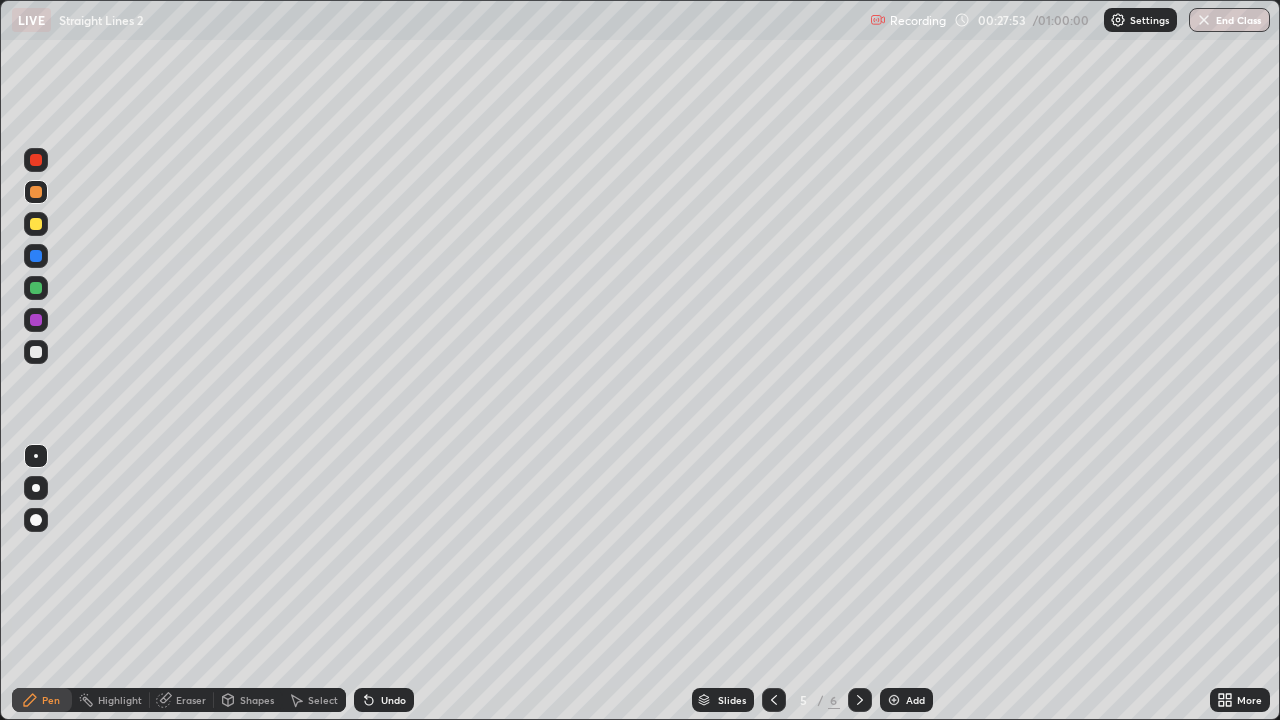 click 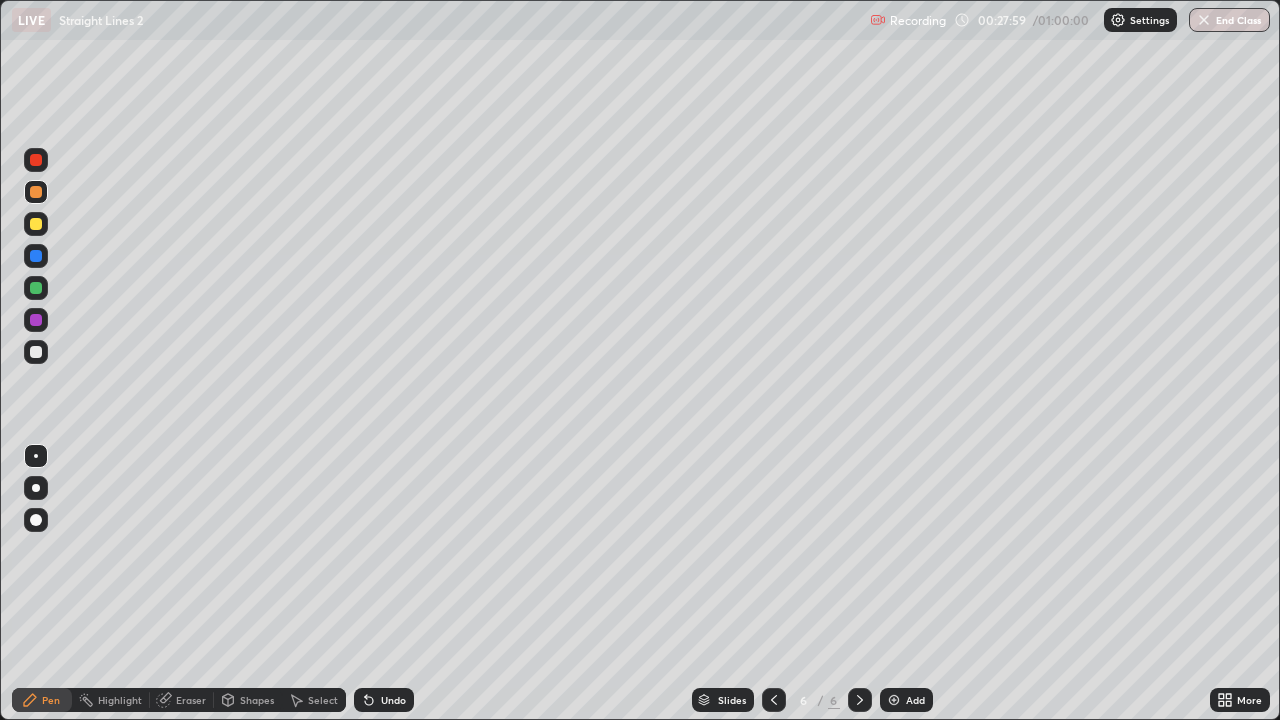 click 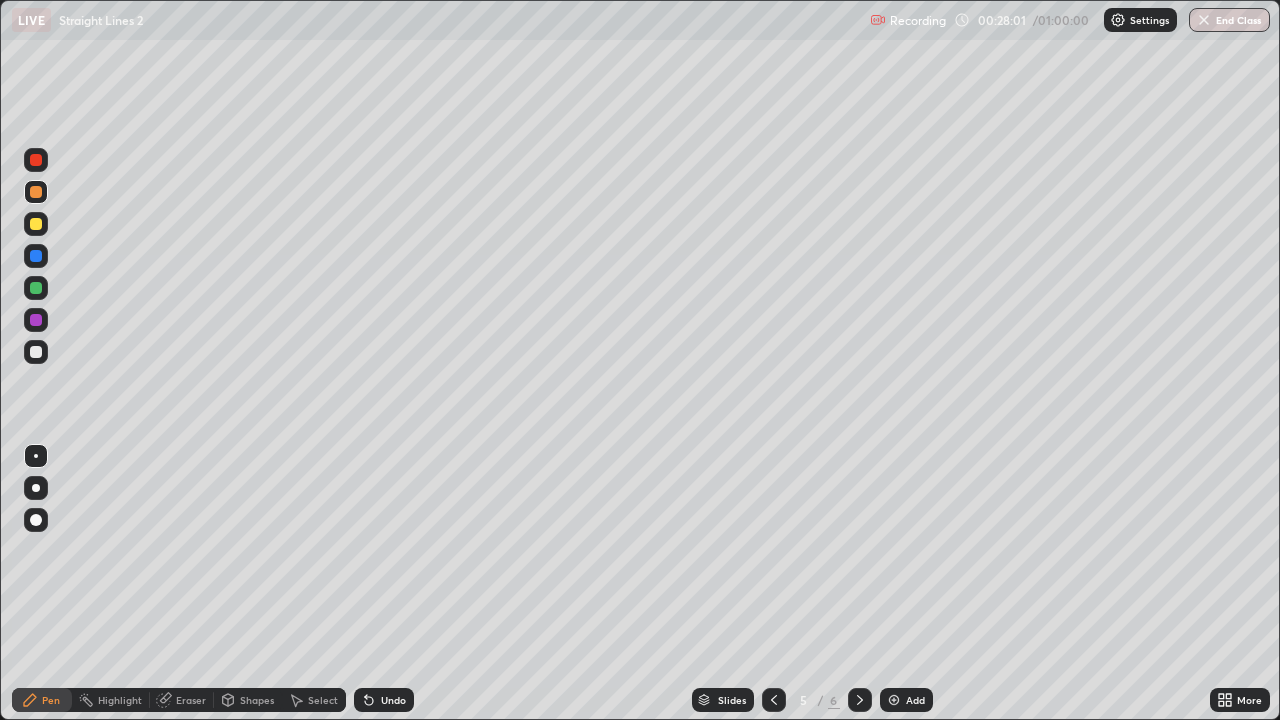 click at bounding box center [860, 700] 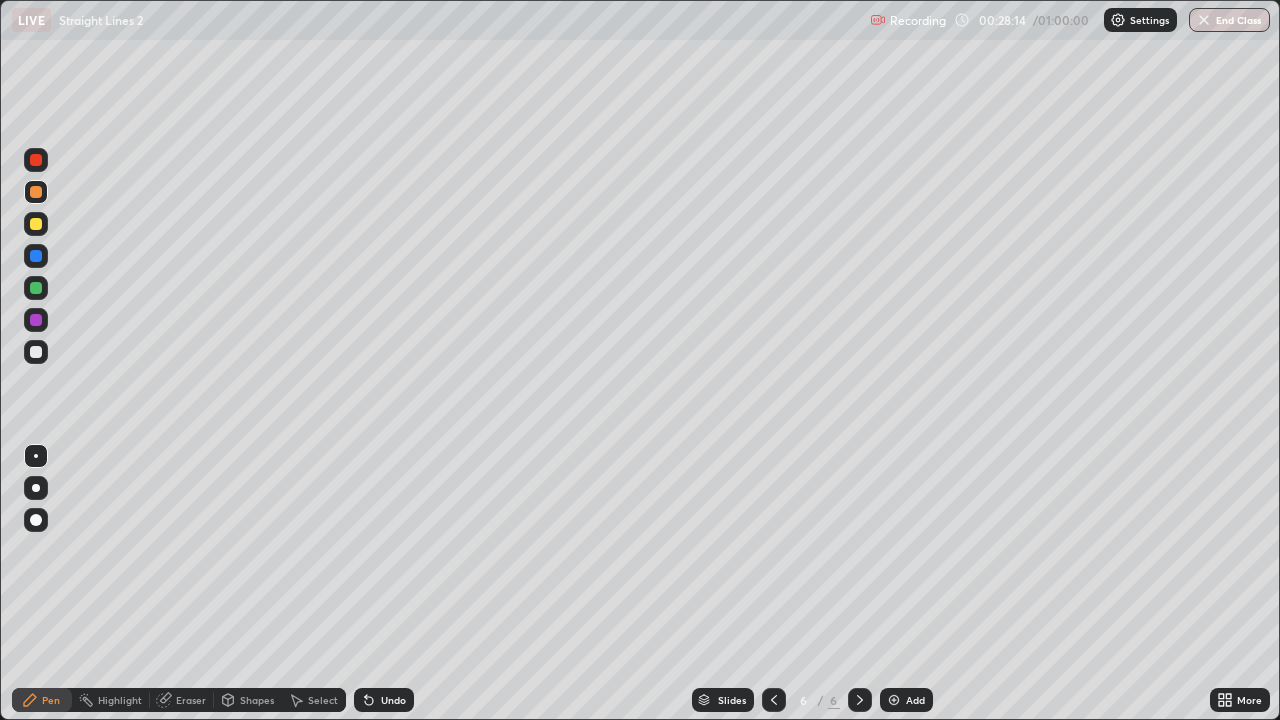 click on "Eraser" at bounding box center (191, 700) 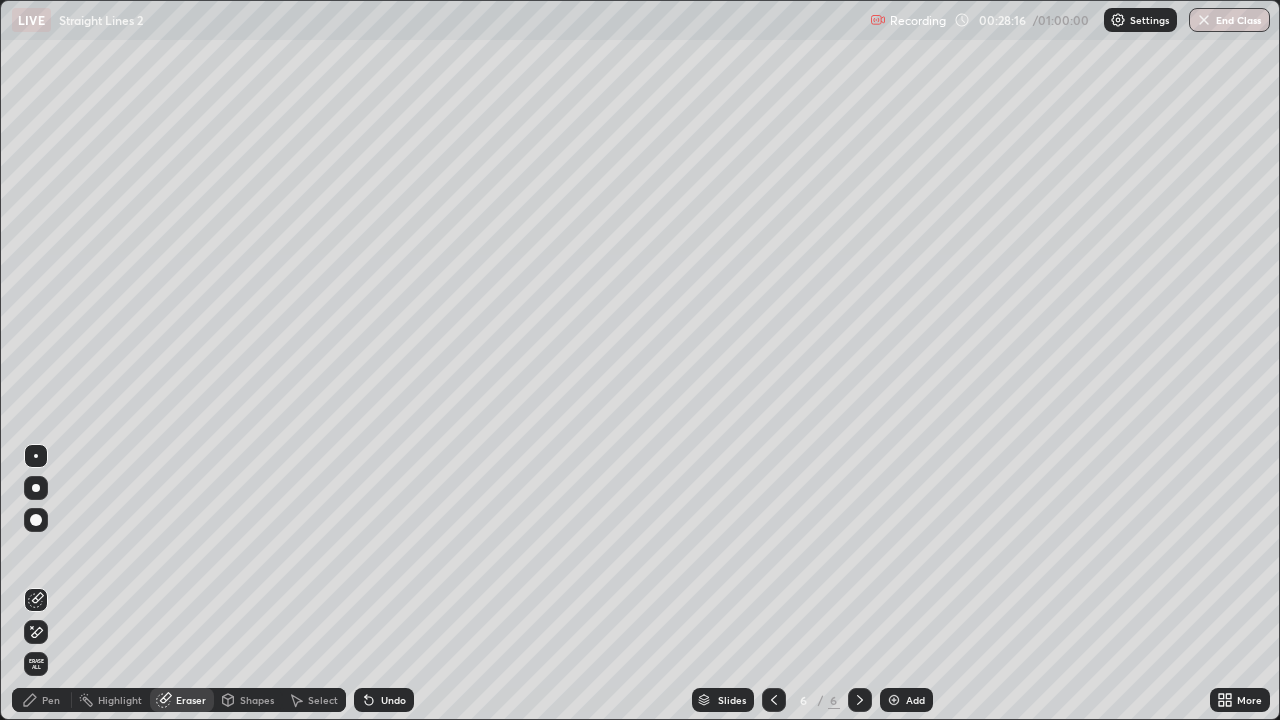 click on "Pen" at bounding box center [42, 700] 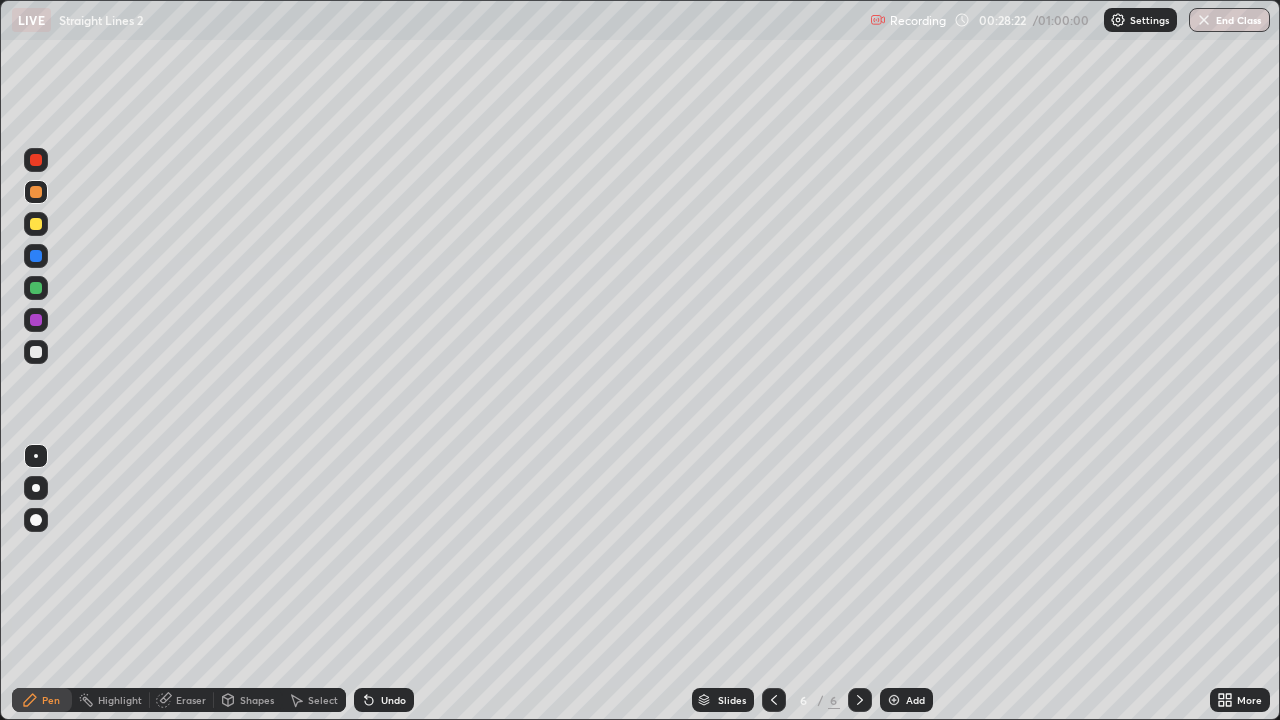 click at bounding box center [36, 352] 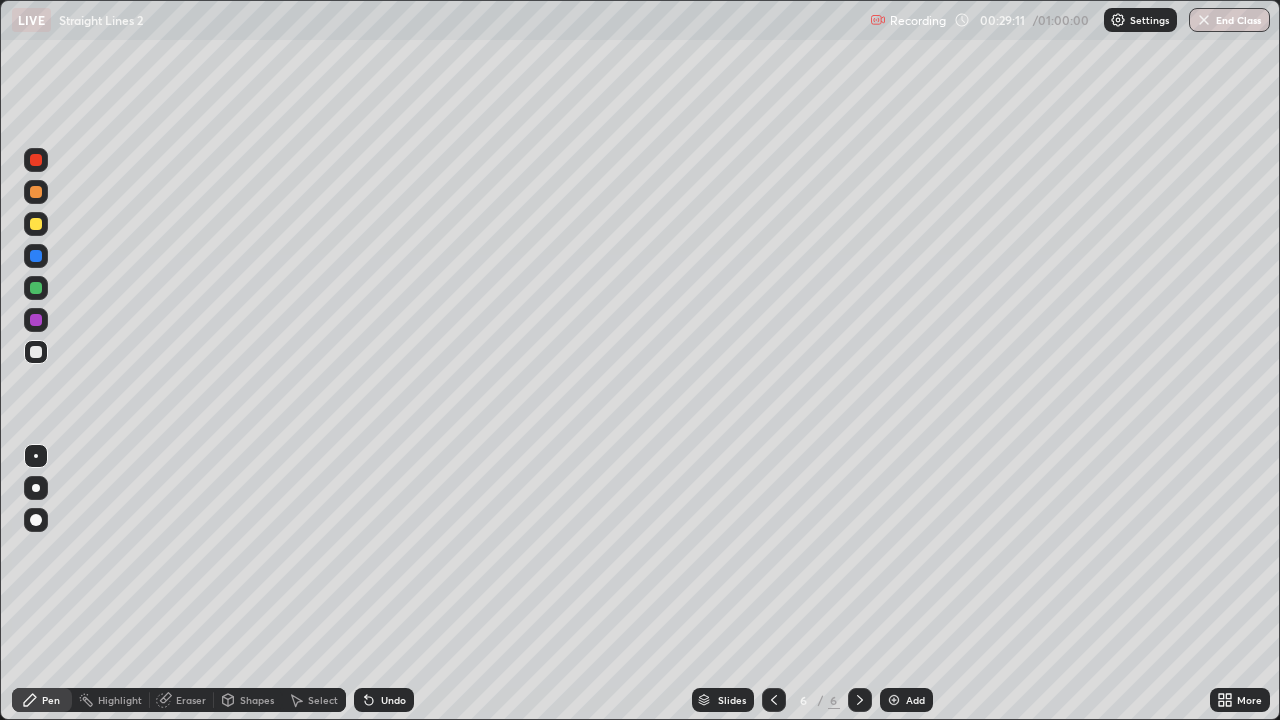 click at bounding box center (36, 288) 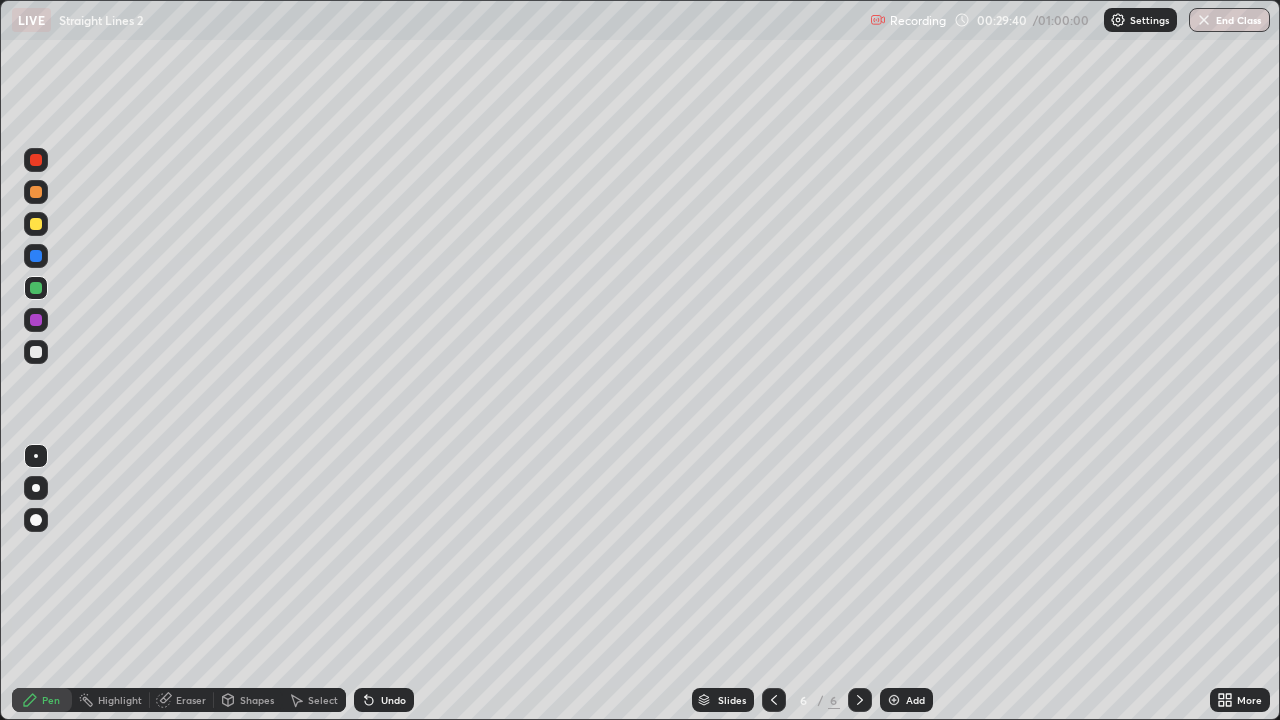 click at bounding box center (36, 352) 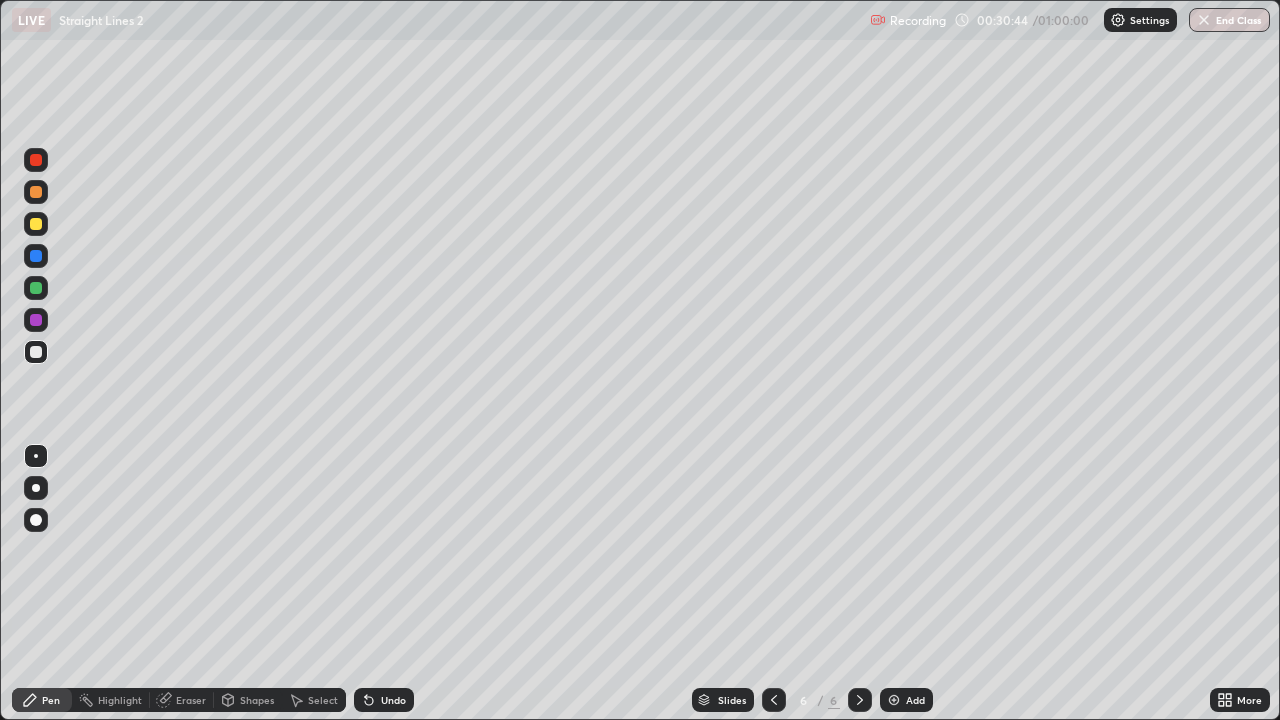 click on "Add" at bounding box center [915, 700] 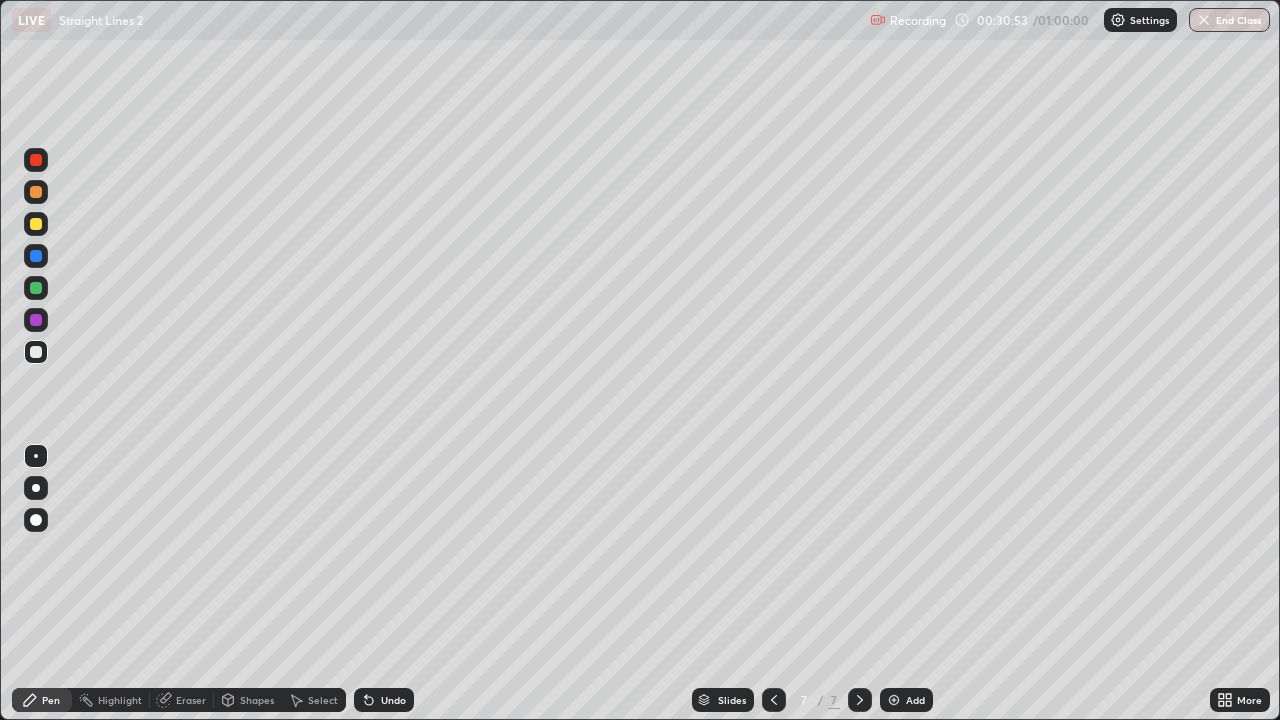 click 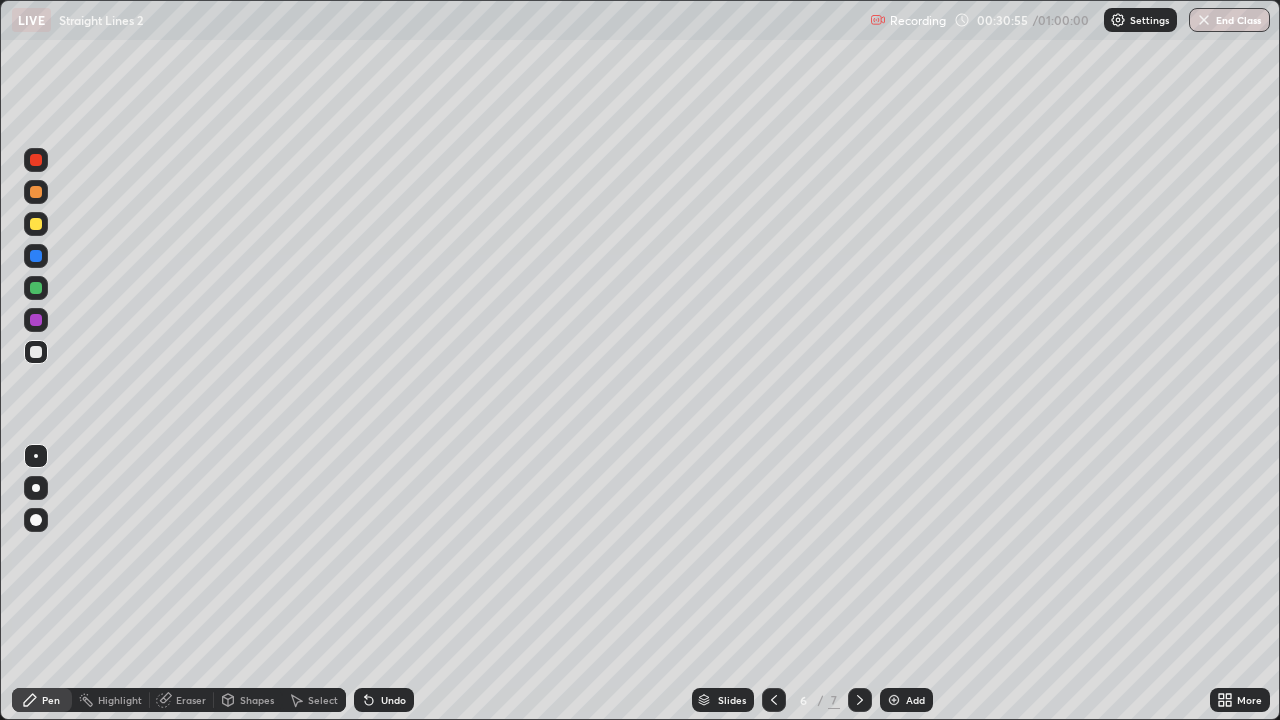 click at bounding box center [860, 700] 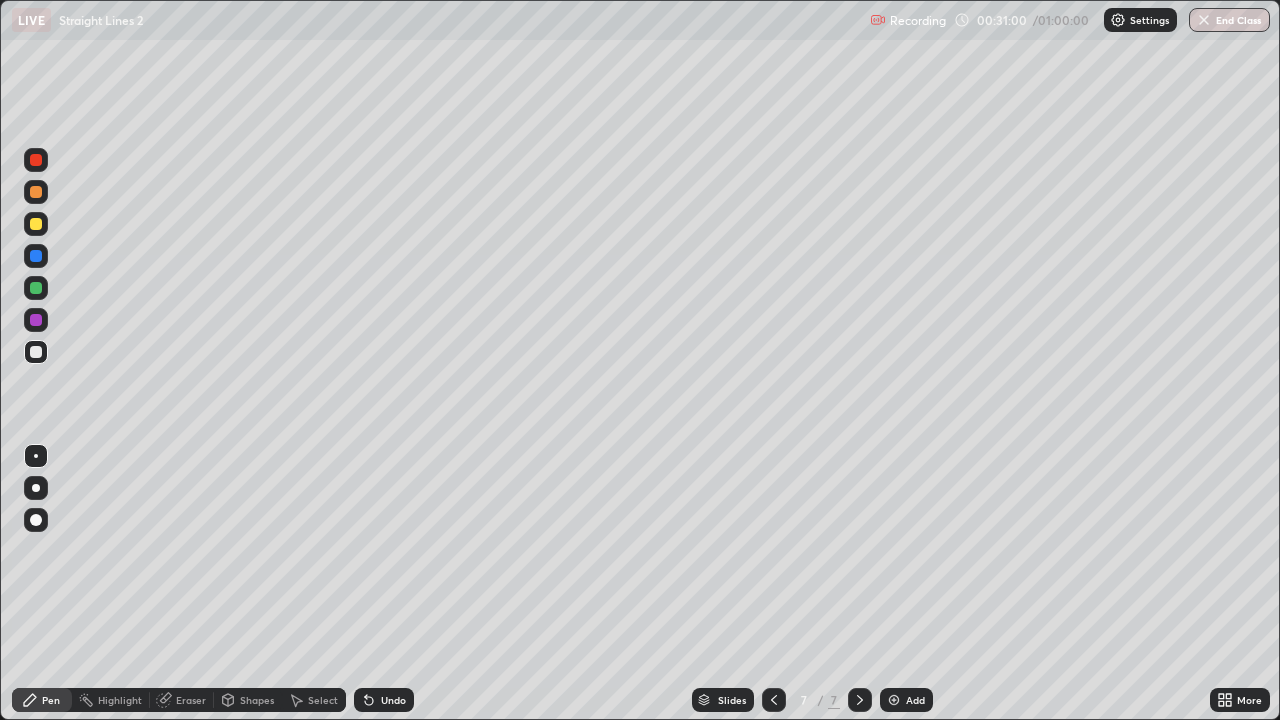 click 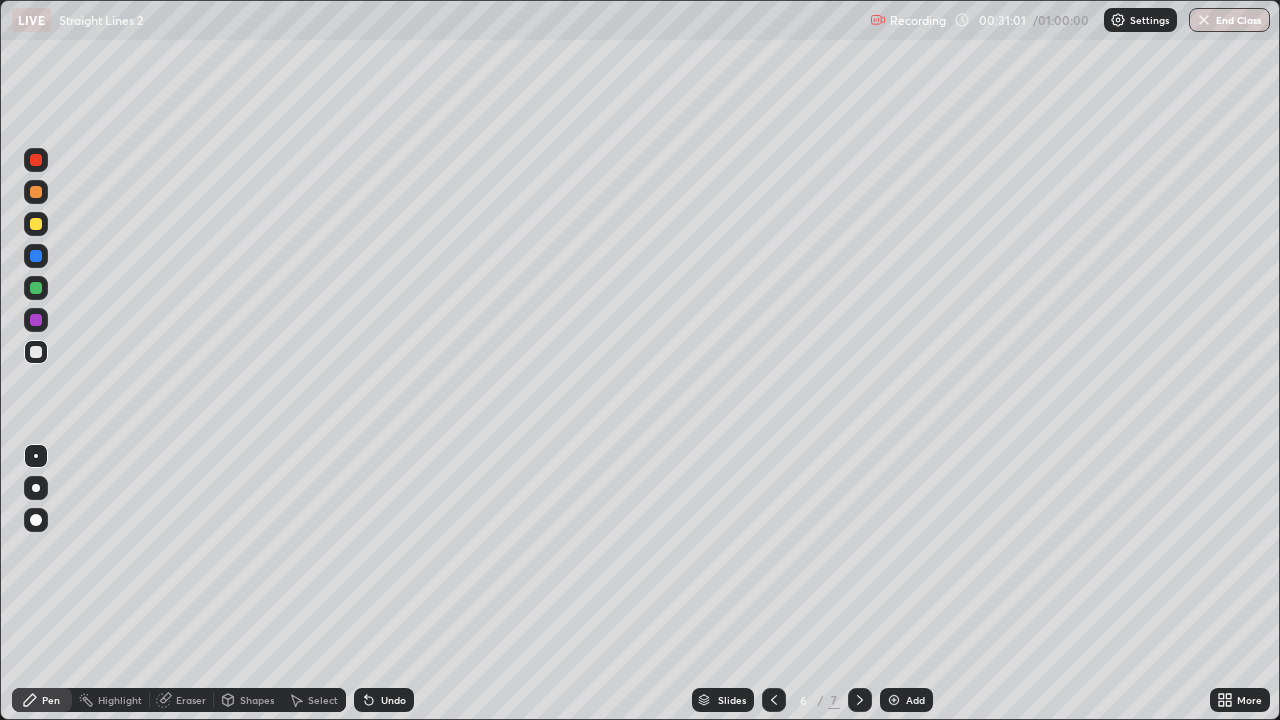 click on "Undo" at bounding box center [380, 700] 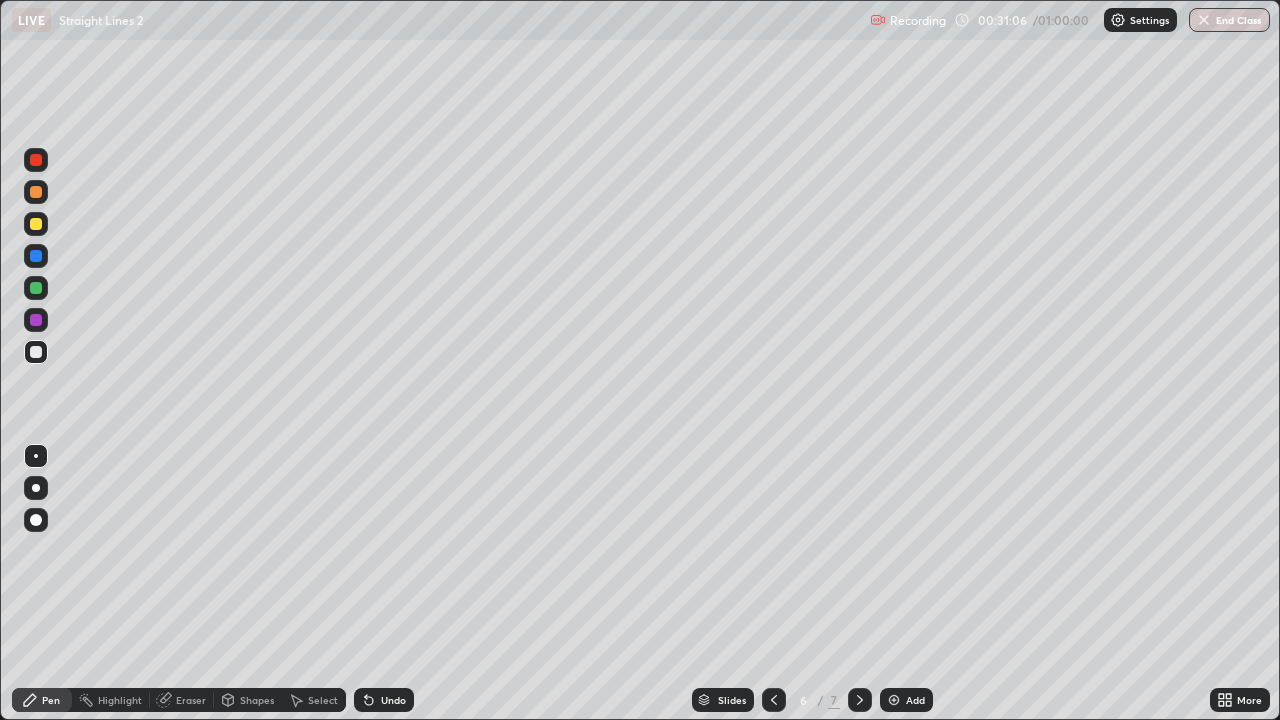 click 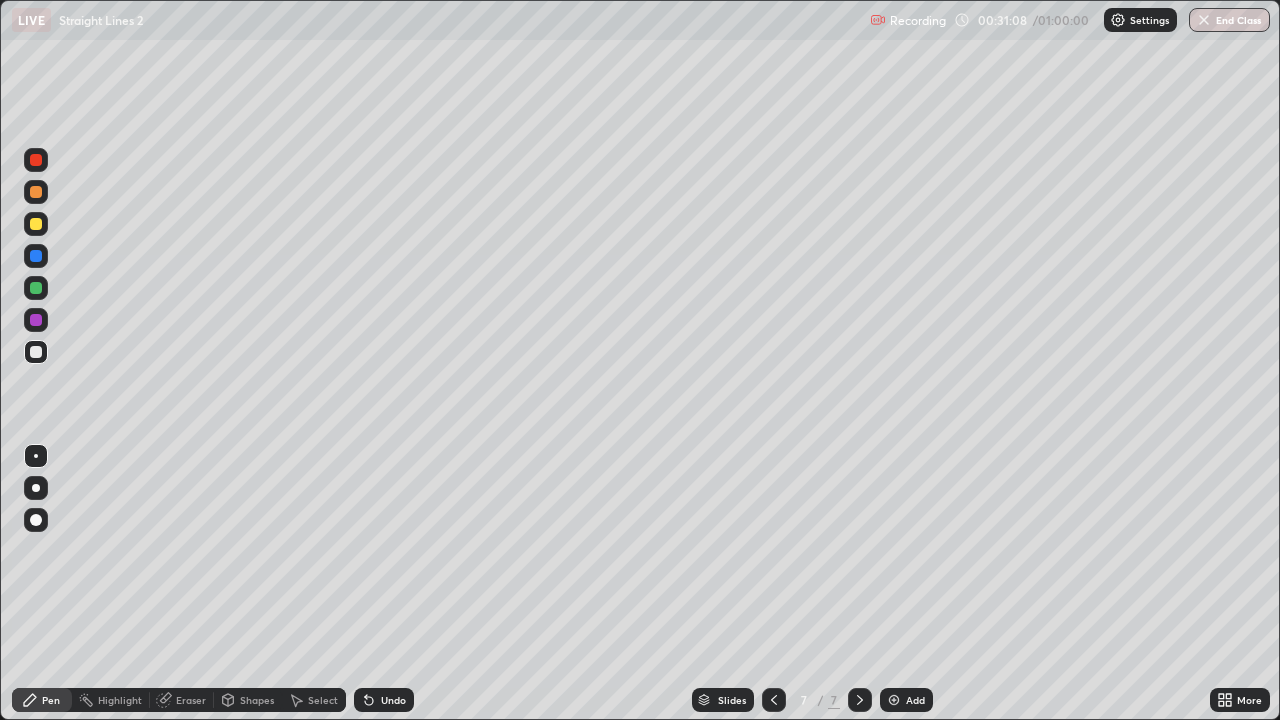 click on "Eraser" at bounding box center [191, 700] 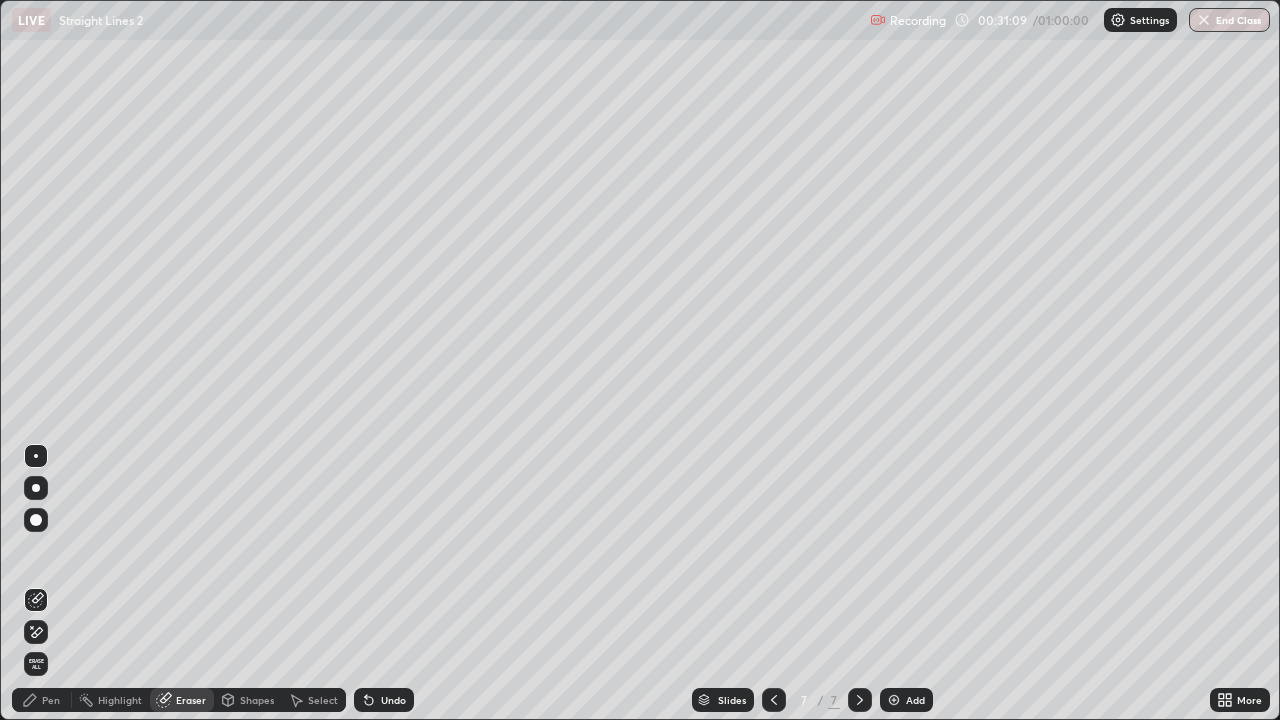 click on "Pen" at bounding box center [51, 700] 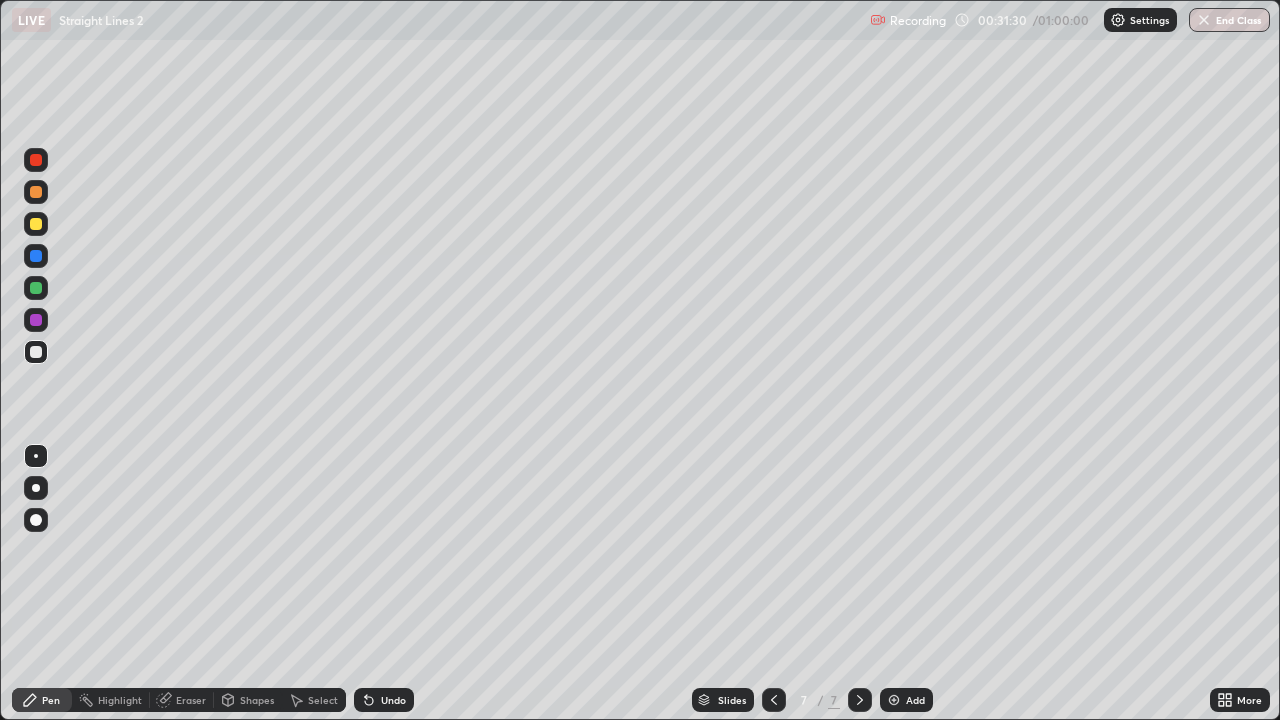 click at bounding box center [36, 224] 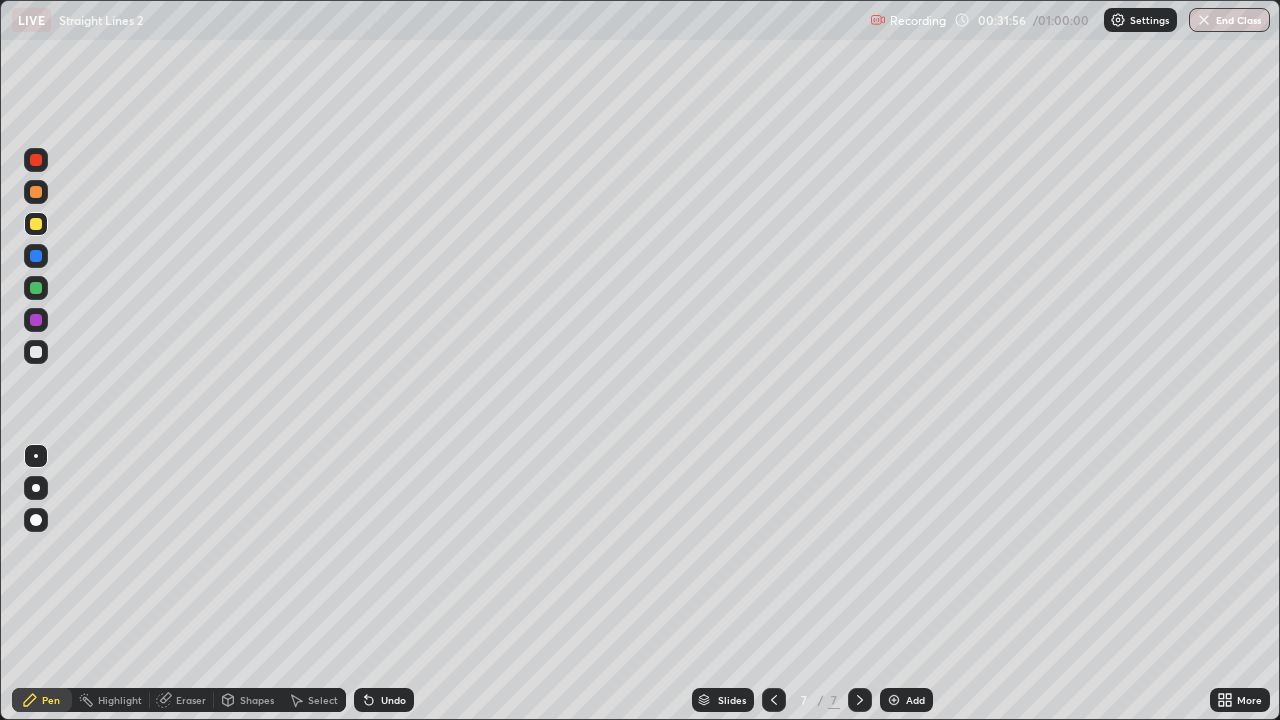 click on "Eraser" at bounding box center [191, 700] 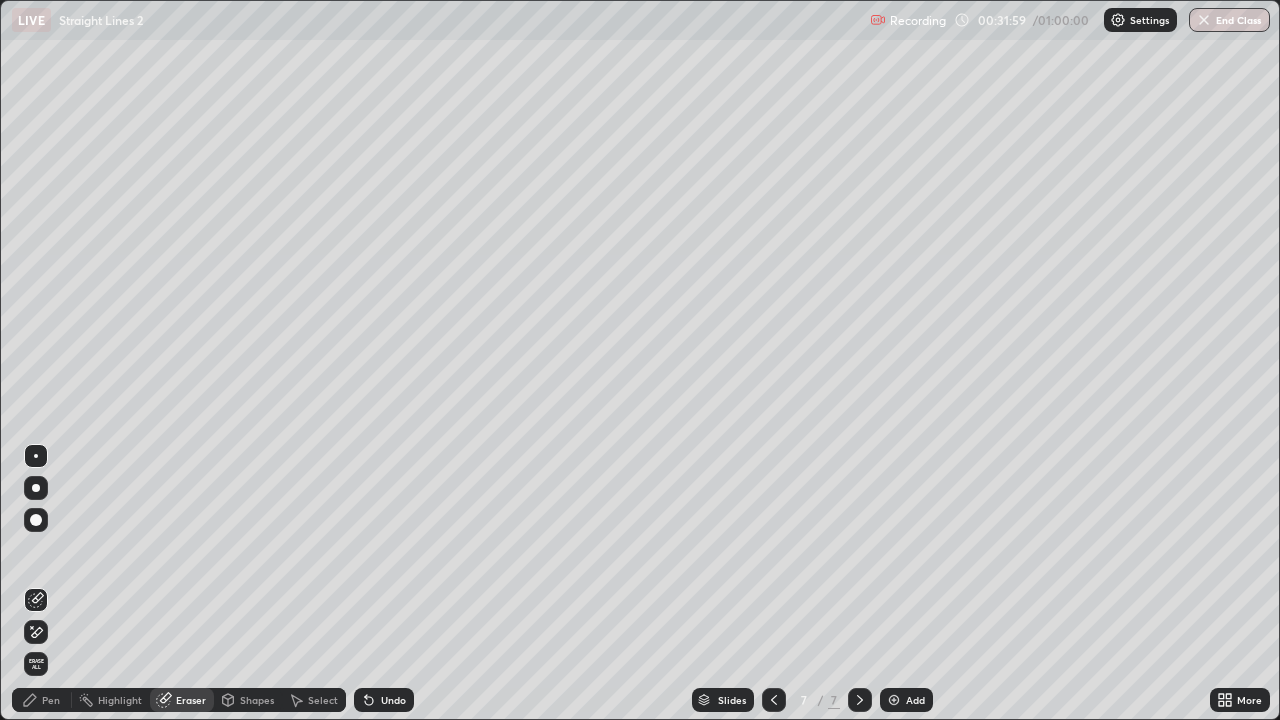 click on "Pen" at bounding box center [51, 700] 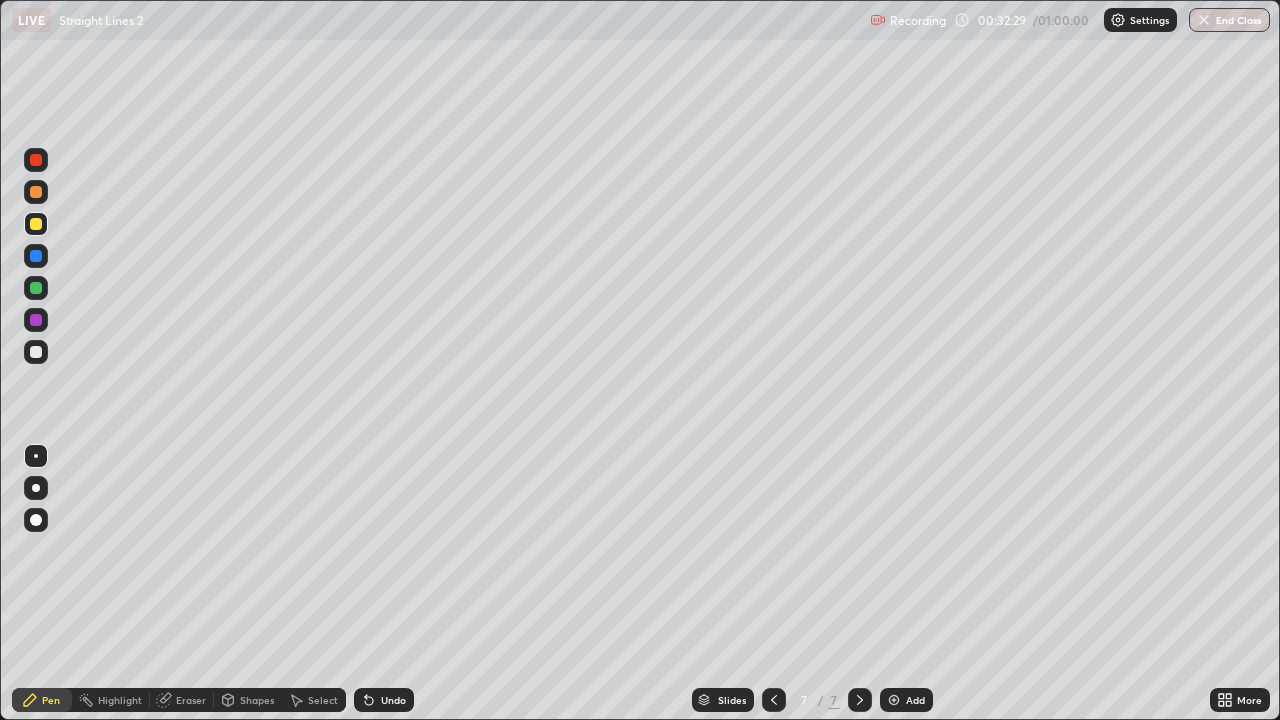 click on "Undo" at bounding box center (393, 700) 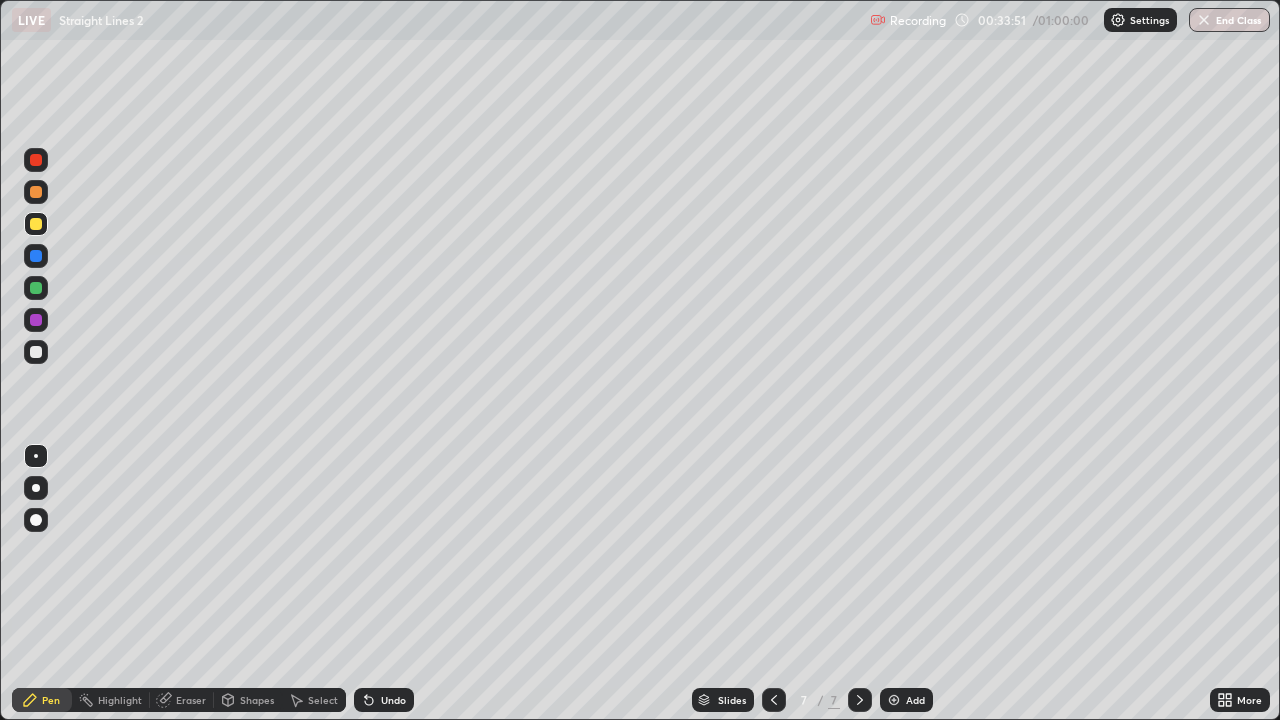 click at bounding box center (36, 288) 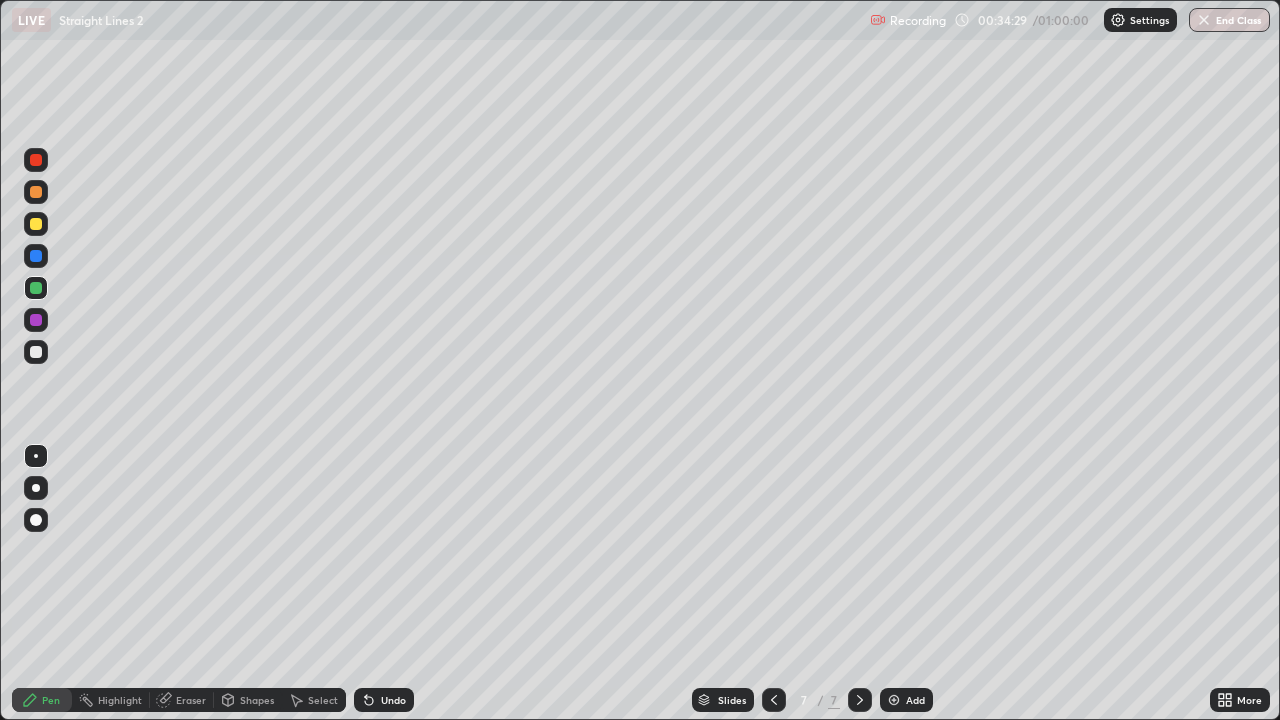click at bounding box center (36, 352) 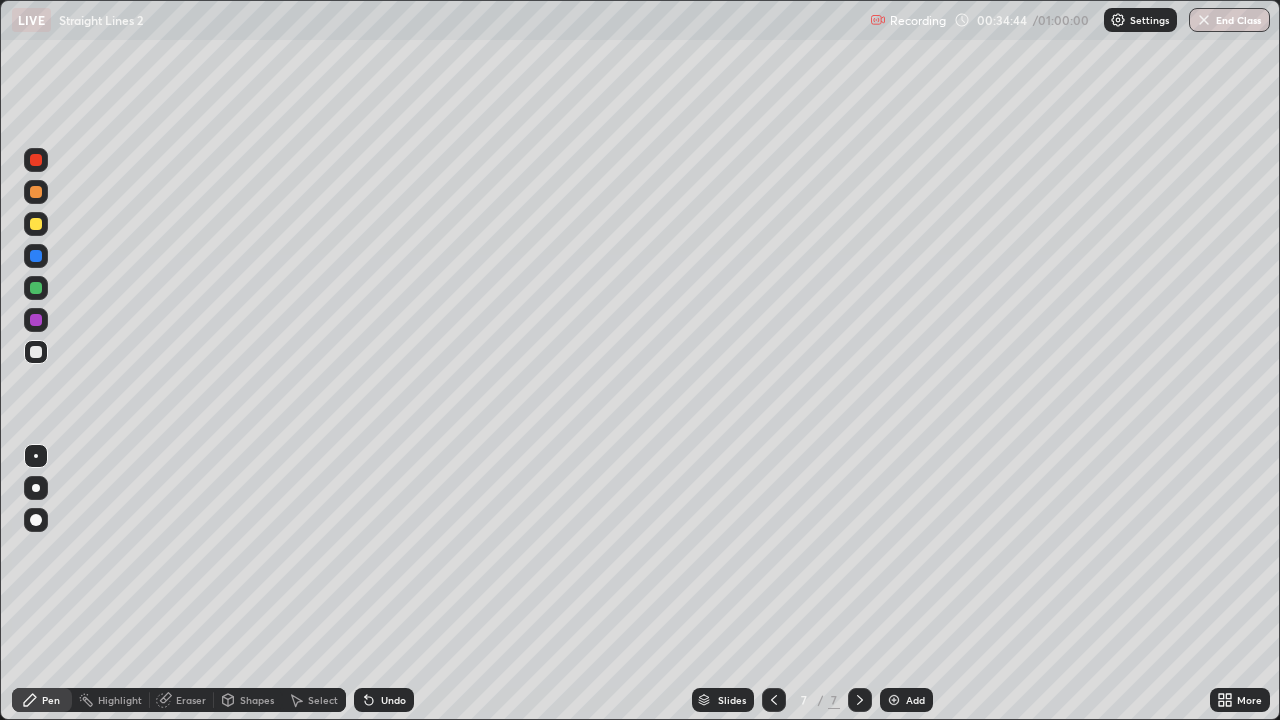 click on "Eraser" at bounding box center (191, 700) 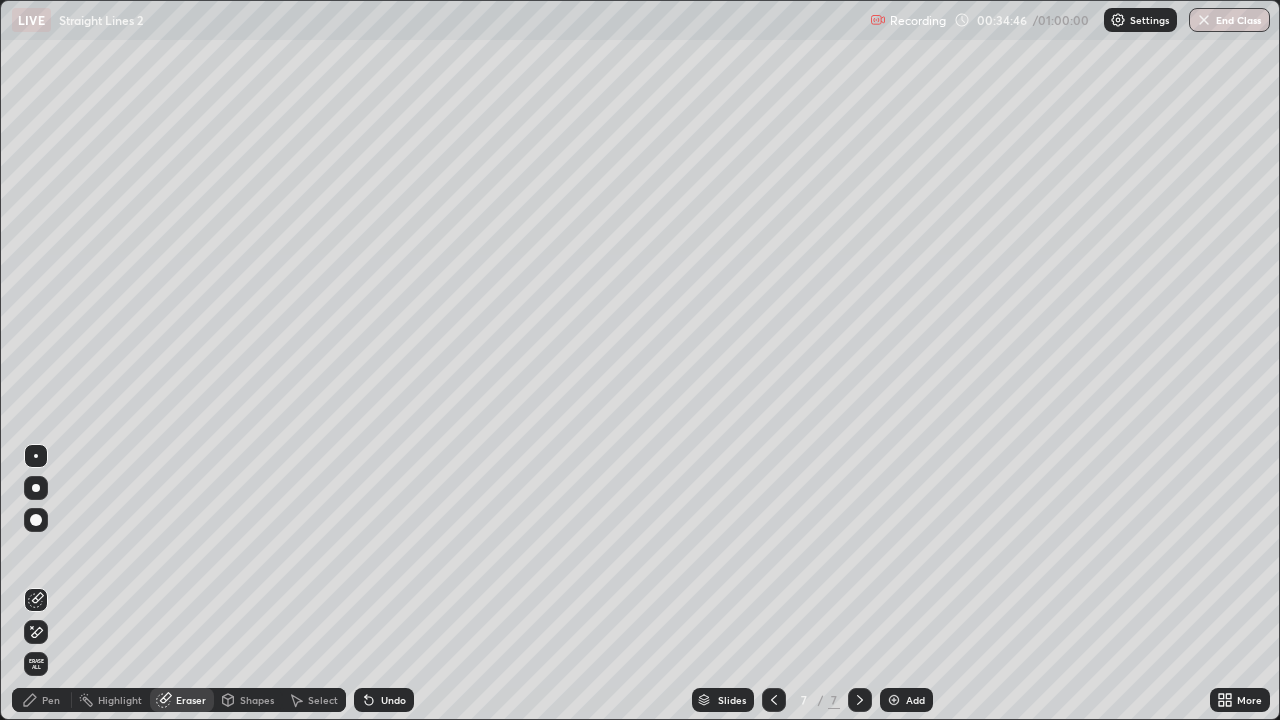 click on "Pen" at bounding box center (42, 700) 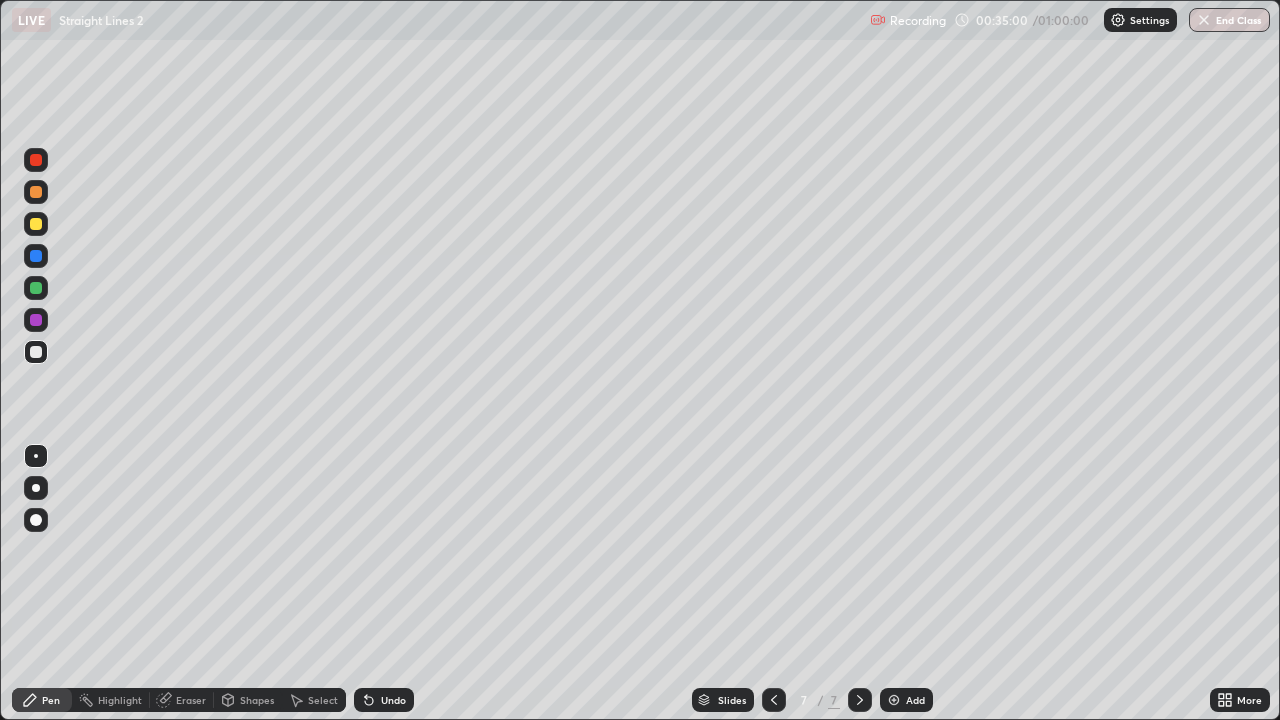 click at bounding box center [36, 224] 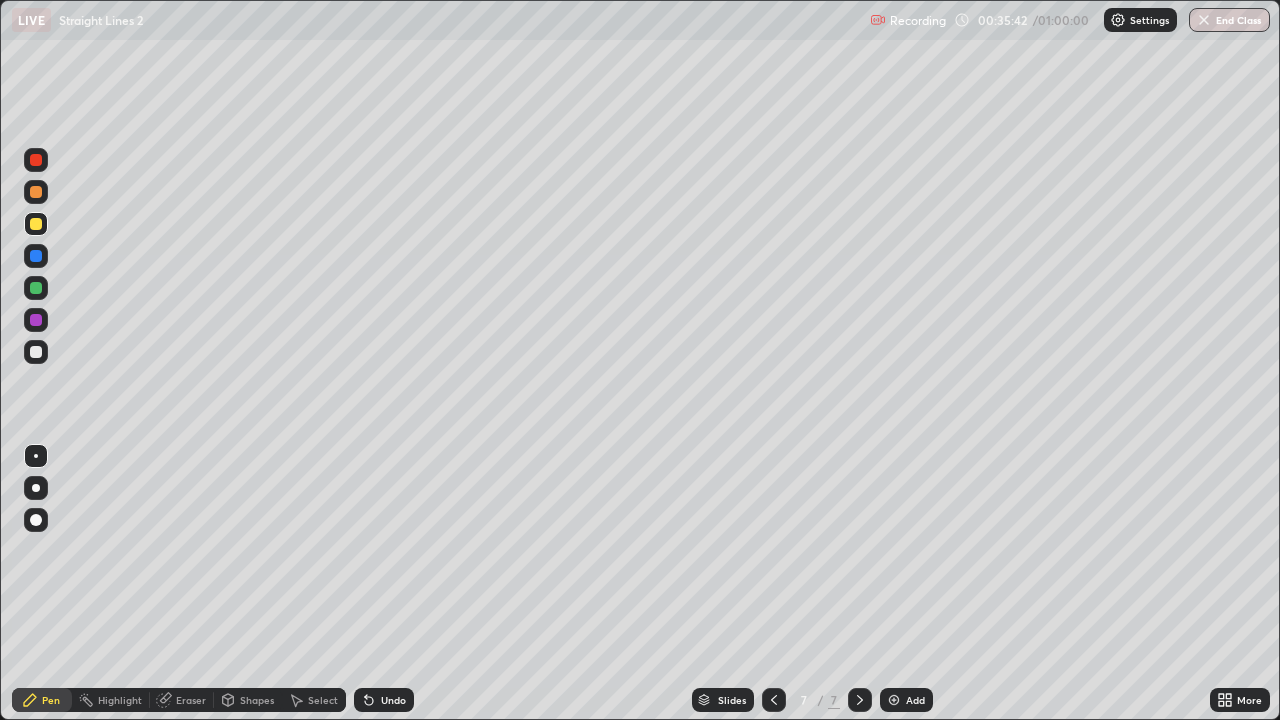 click 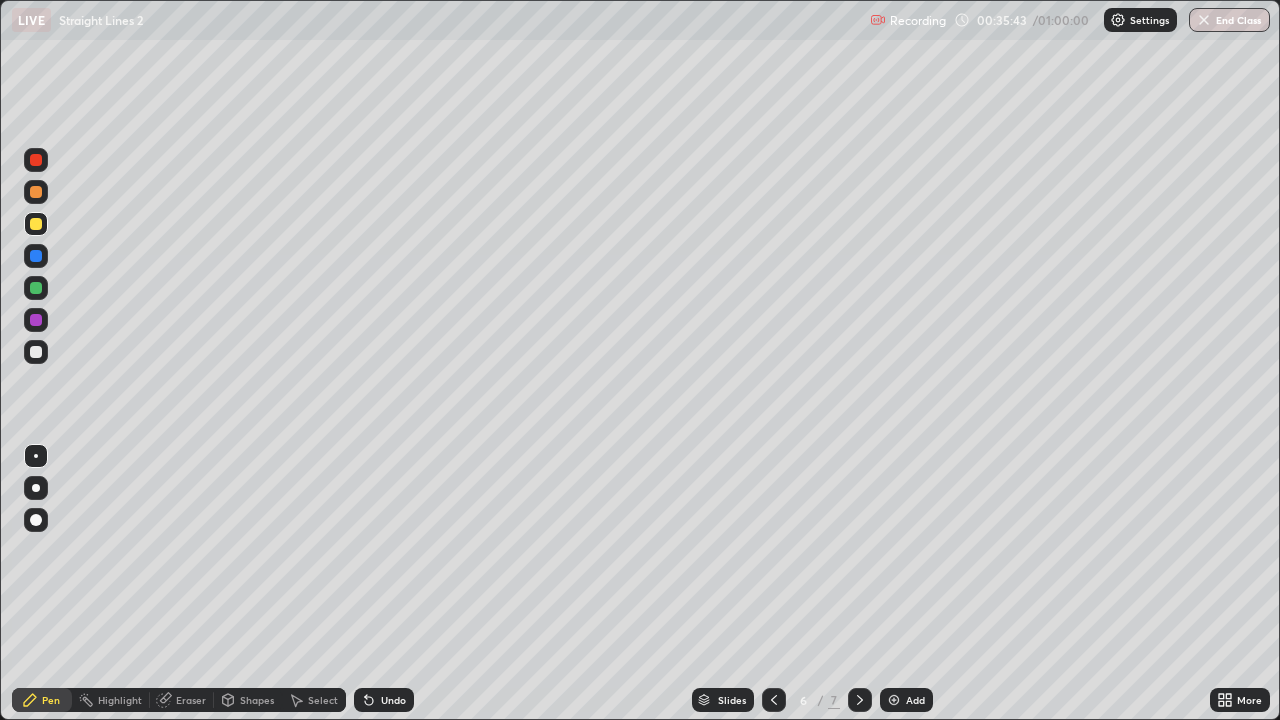 click 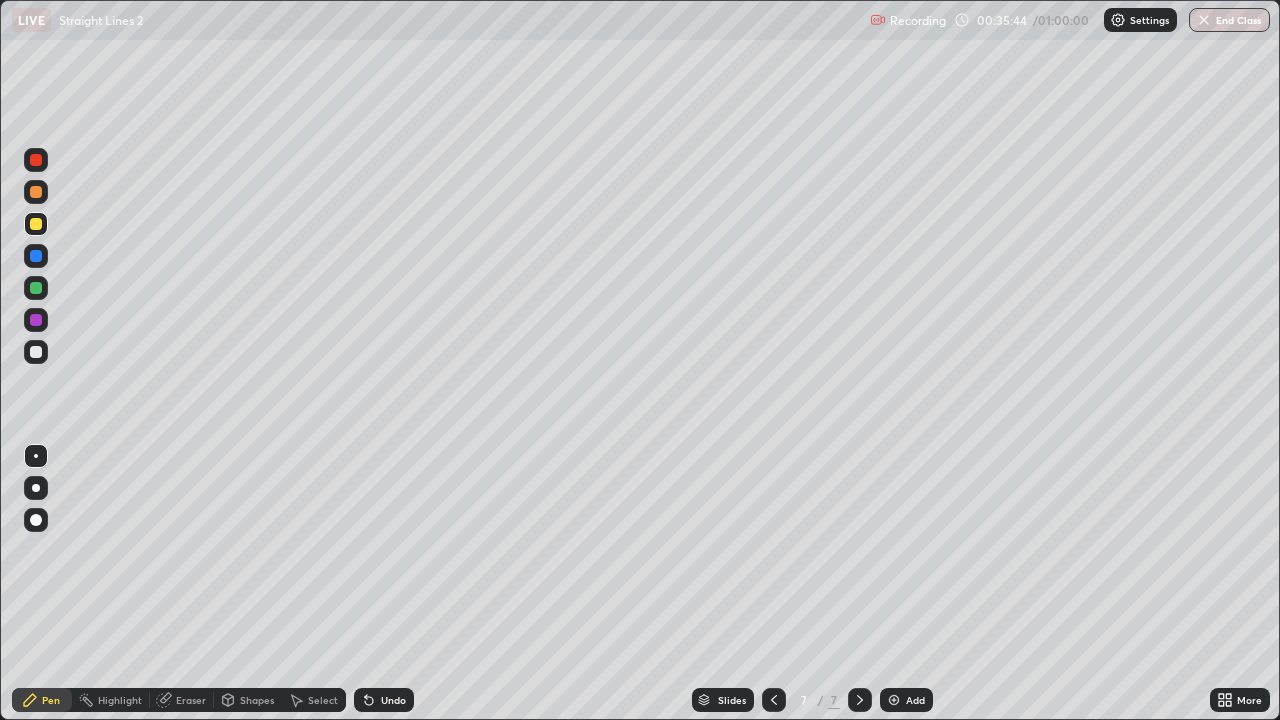 click on "Eraser" at bounding box center (191, 700) 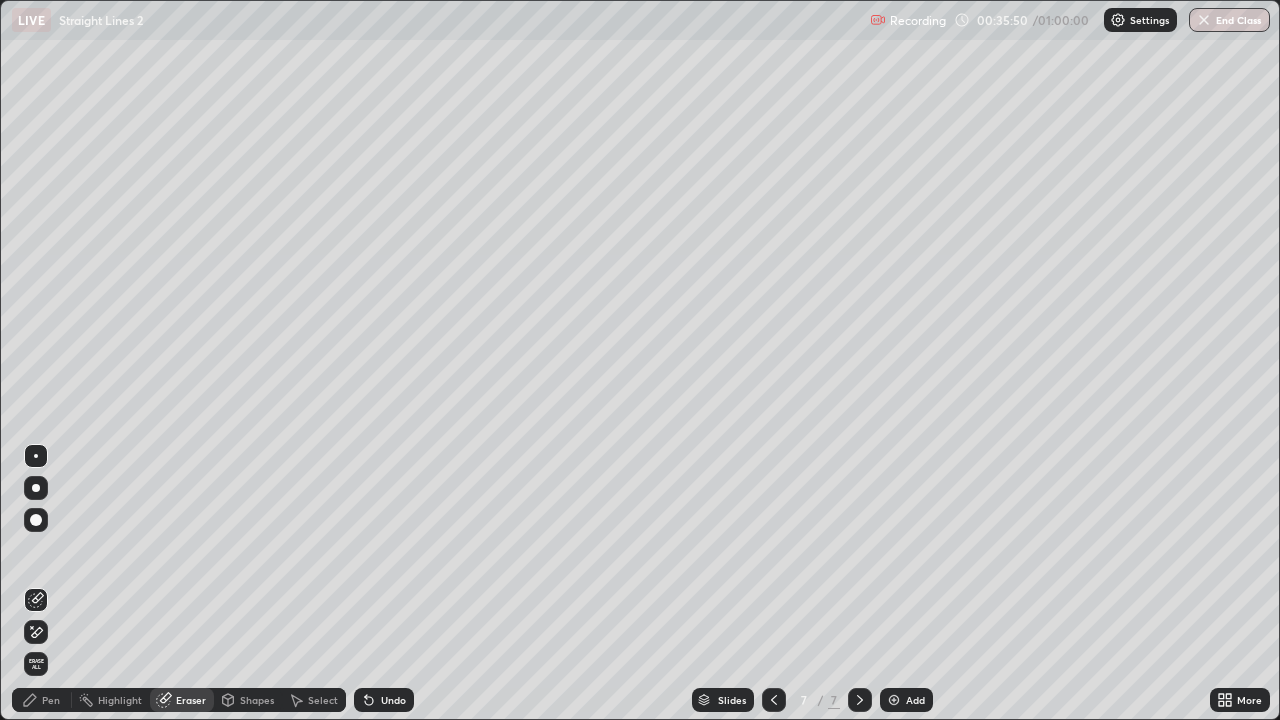 click on "Pen" at bounding box center (51, 700) 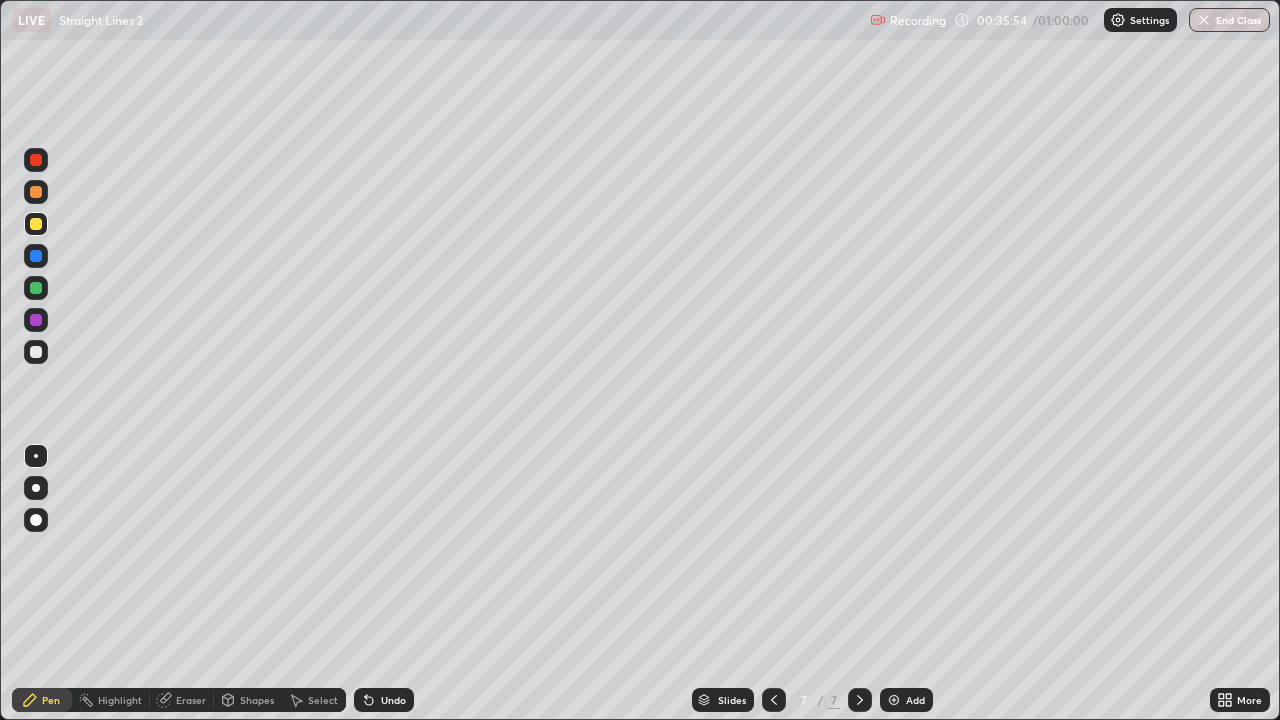 click on "Eraser" at bounding box center (191, 700) 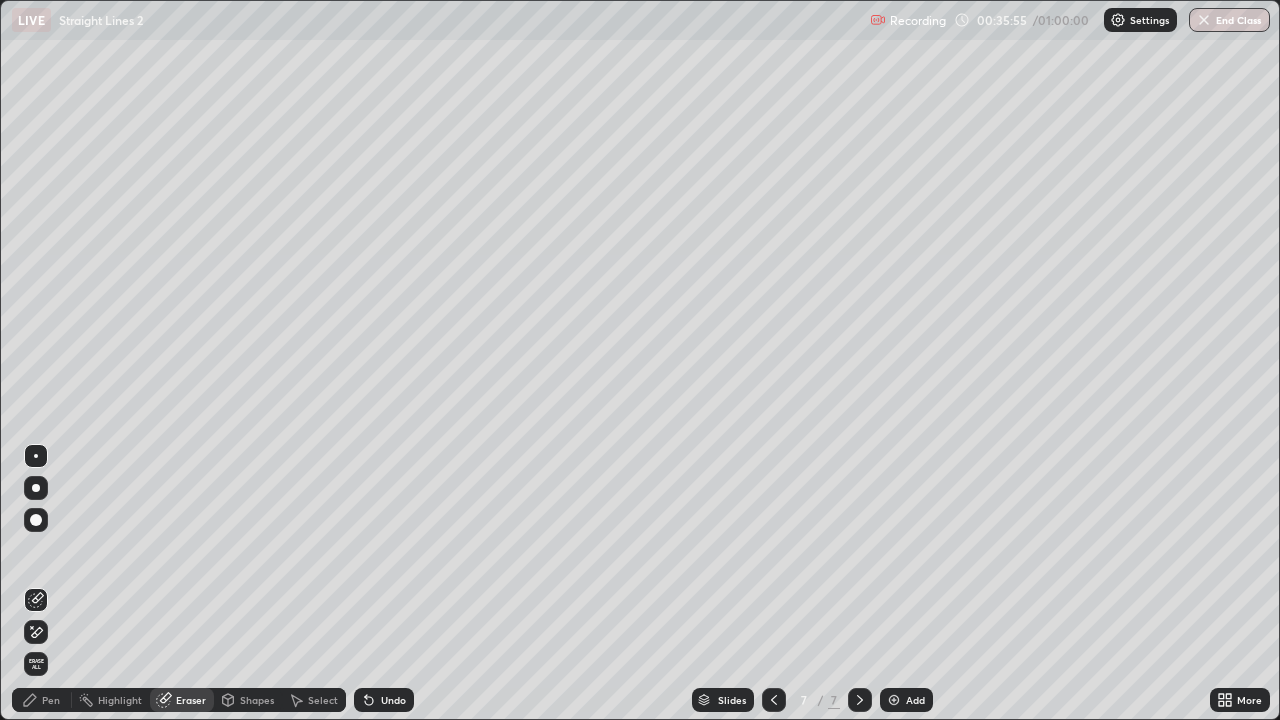 click on "Pen" at bounding box center (51, 700) 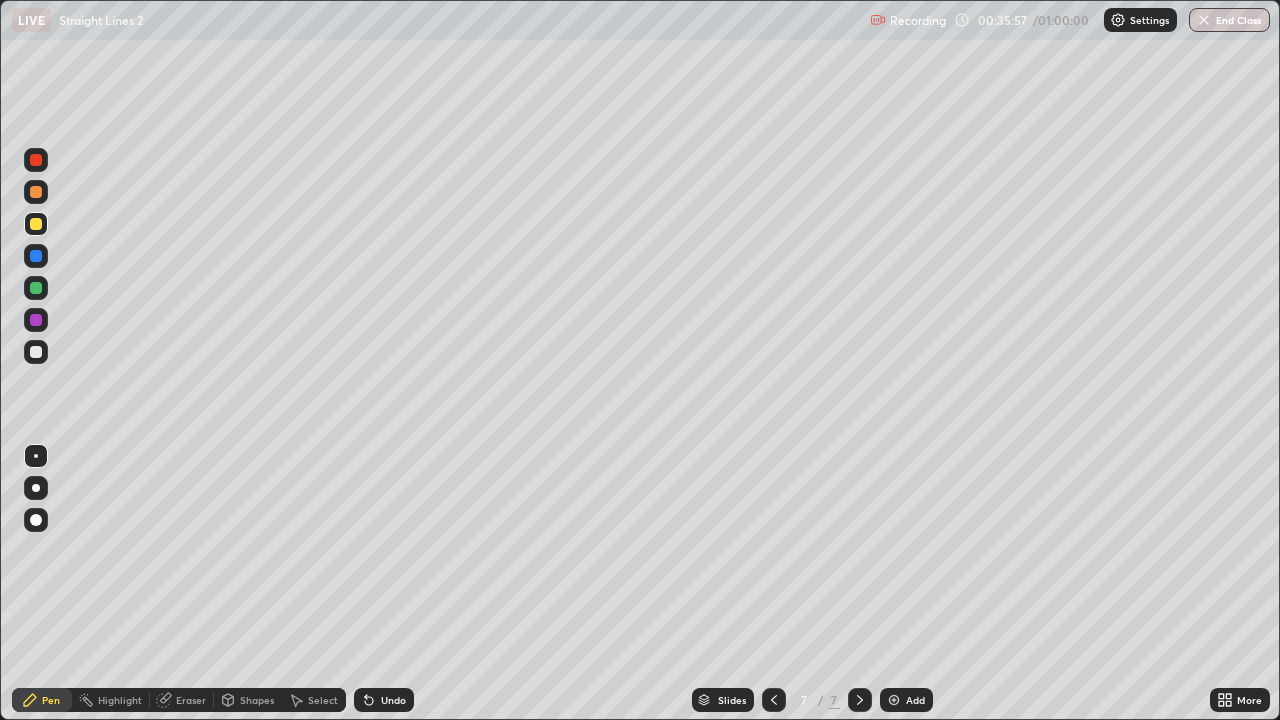 click 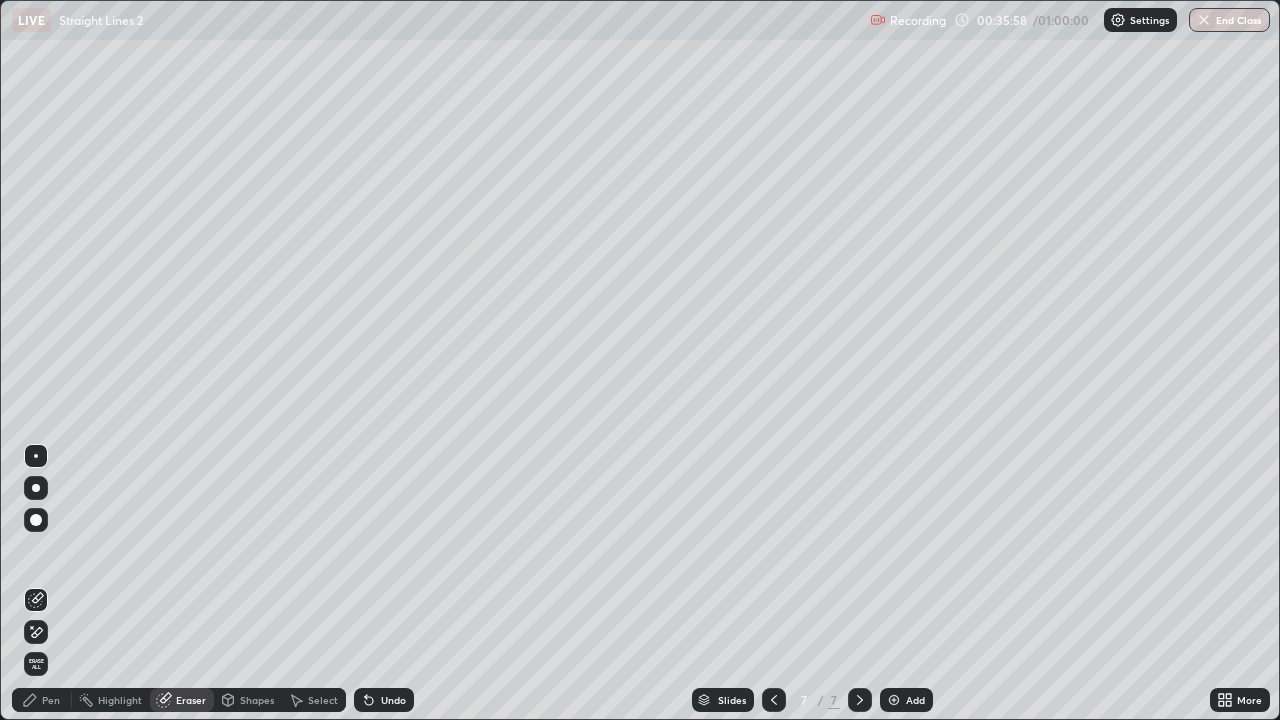 click 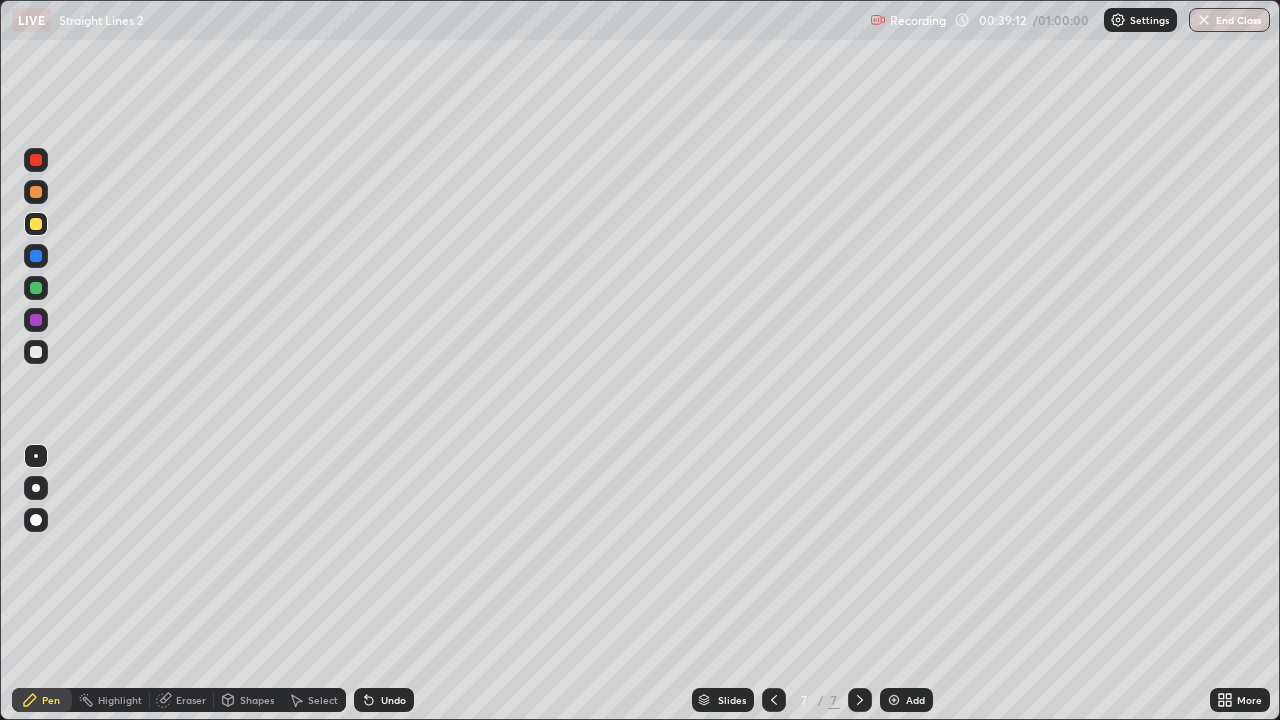 click on "Add" at bounding box center [915, 700] 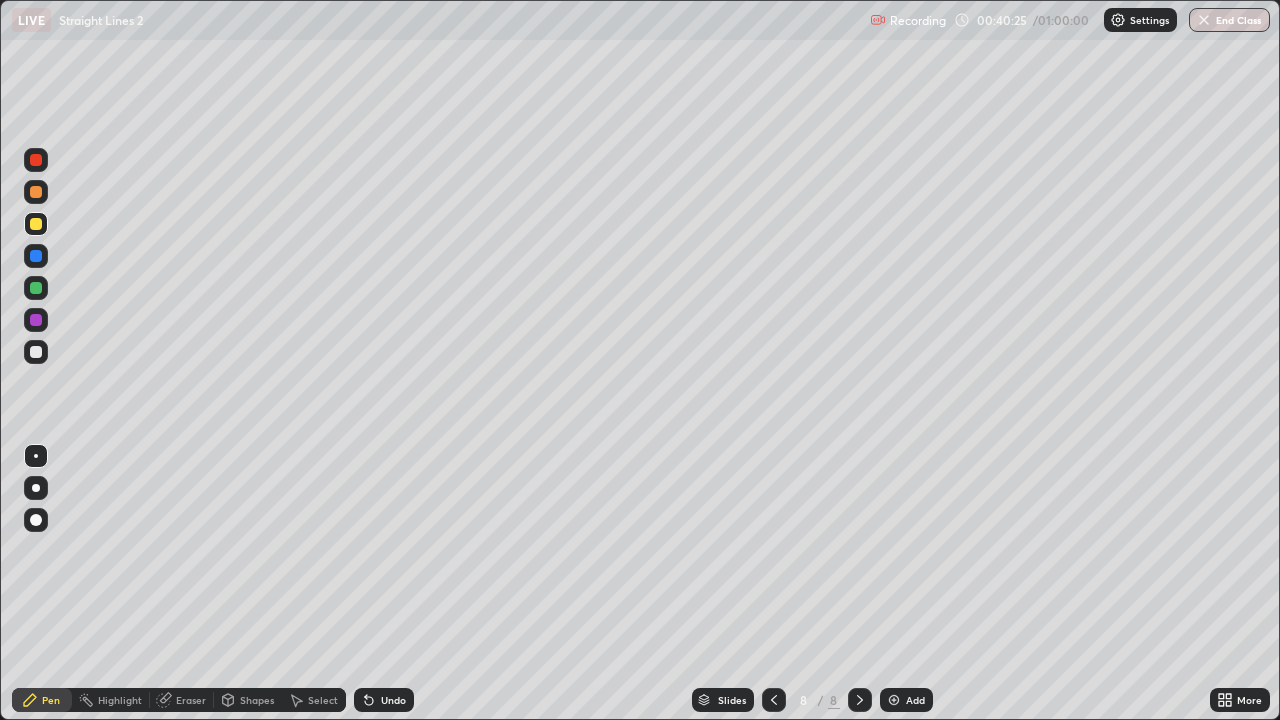 click at bounding box center (36, 192) 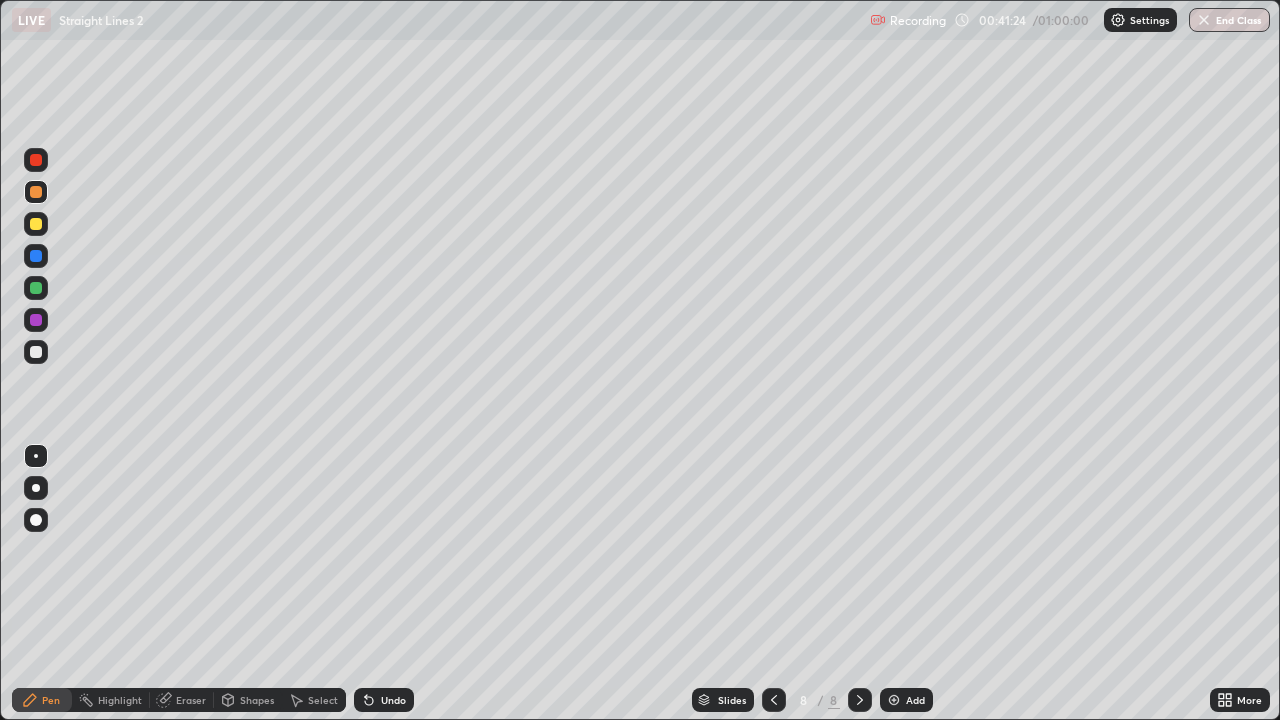 click at bounding box center [36, 256] 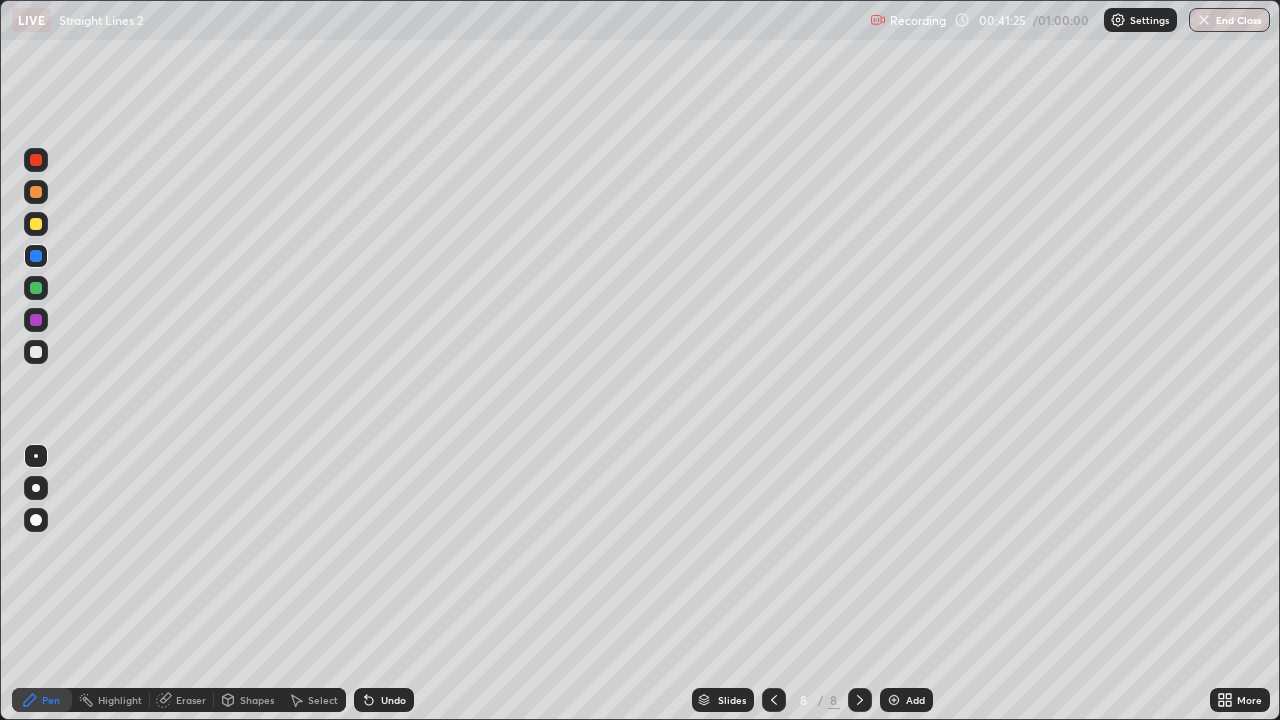 click at bounding box center (36, 288) 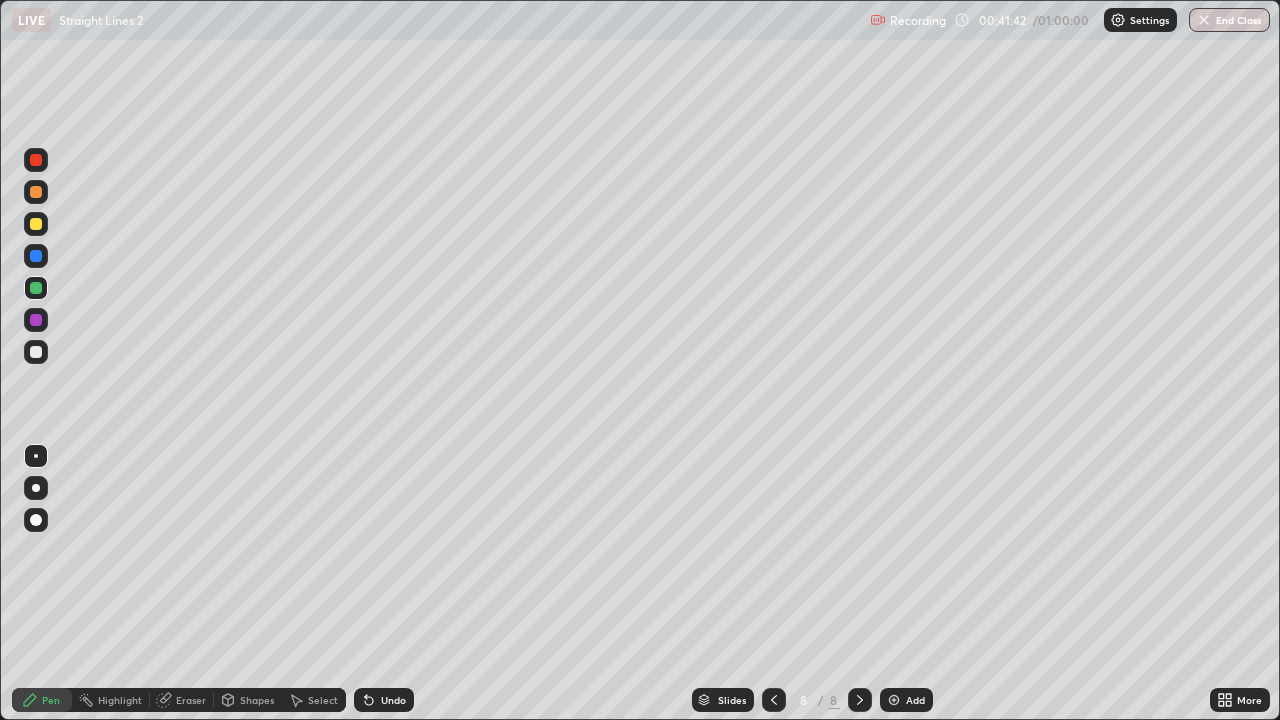 click on "Eraser" at bounding box center [191, 700] 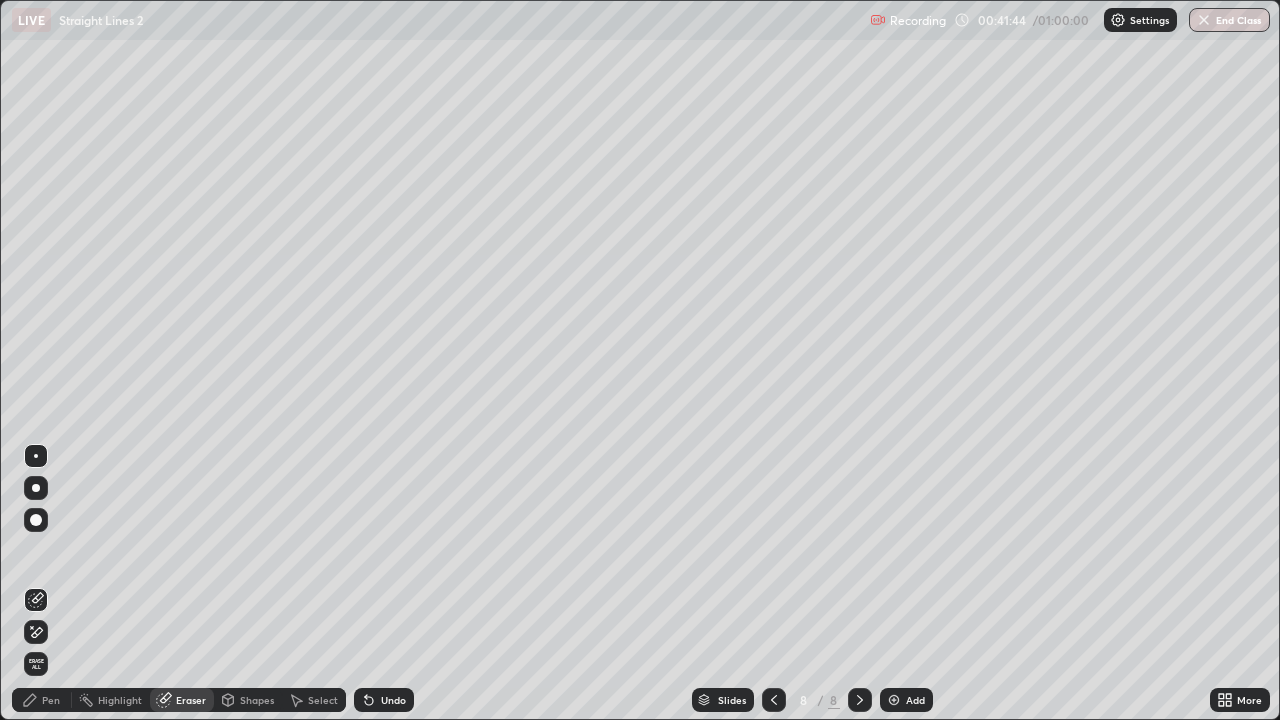 click on "Pen" at bounding box center (51, 700) 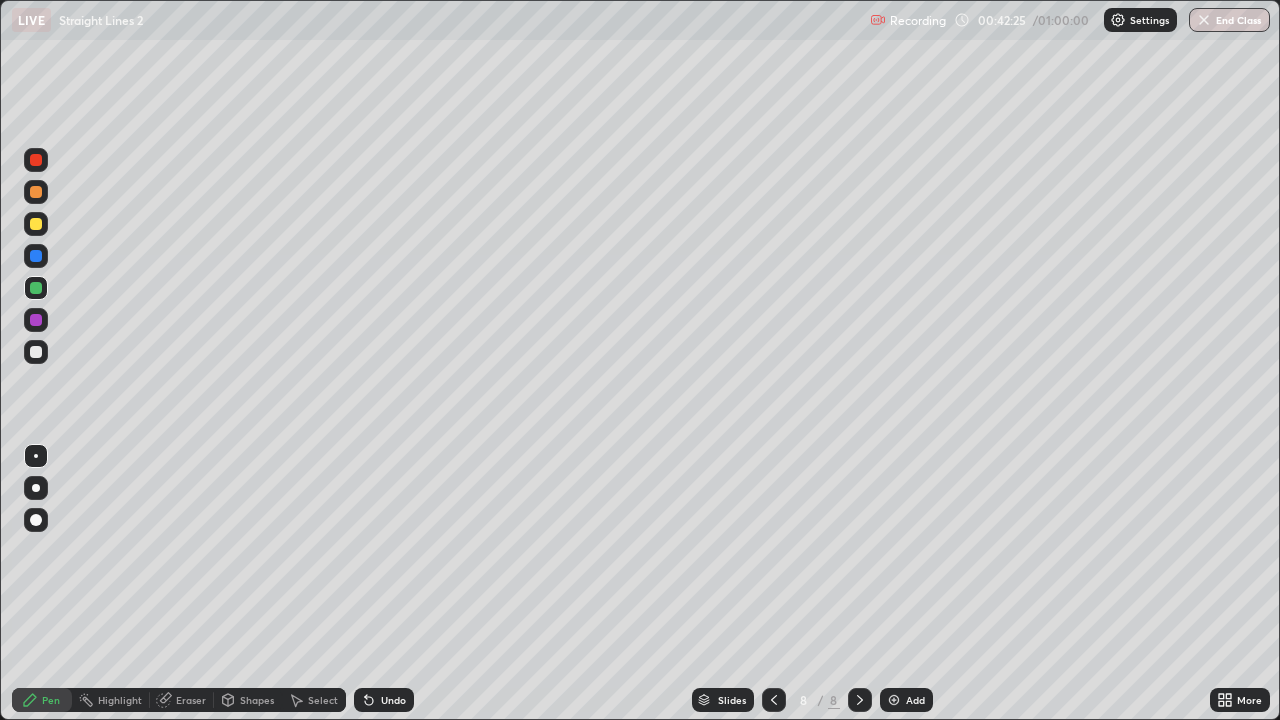 click at bounding box center (36, 224) 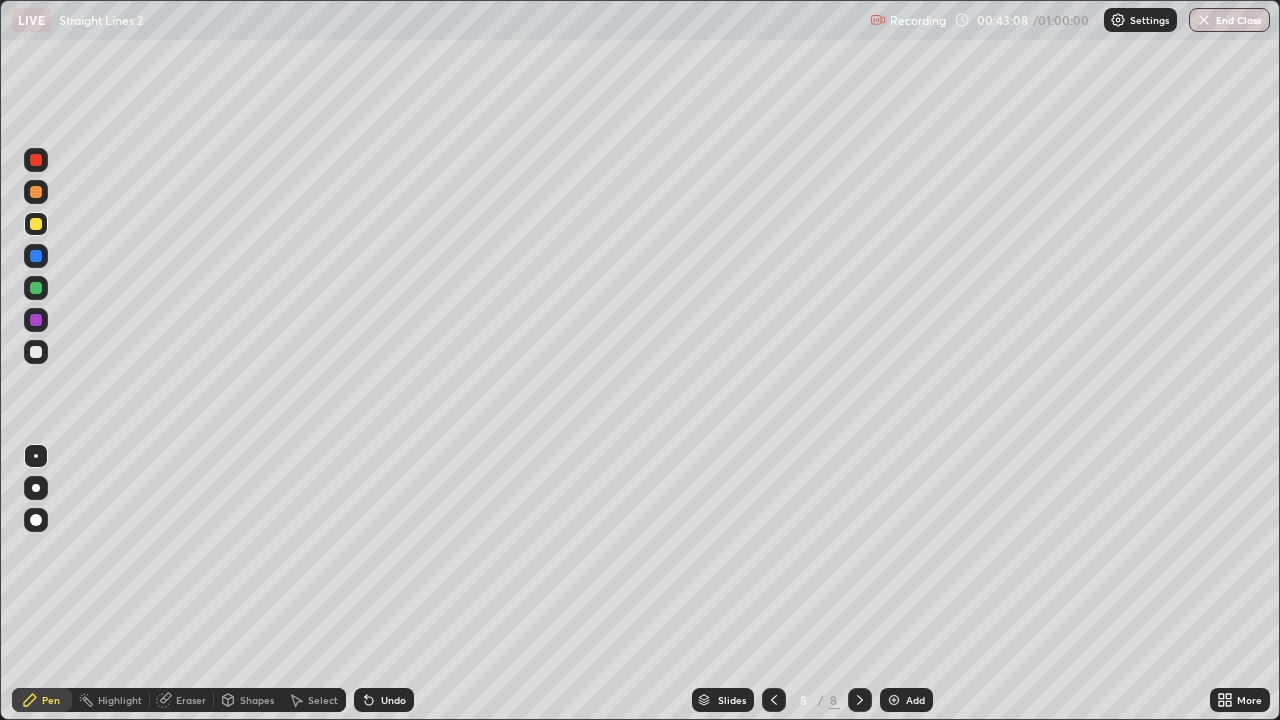 click on "Undo" at bounding box center (393, 700) 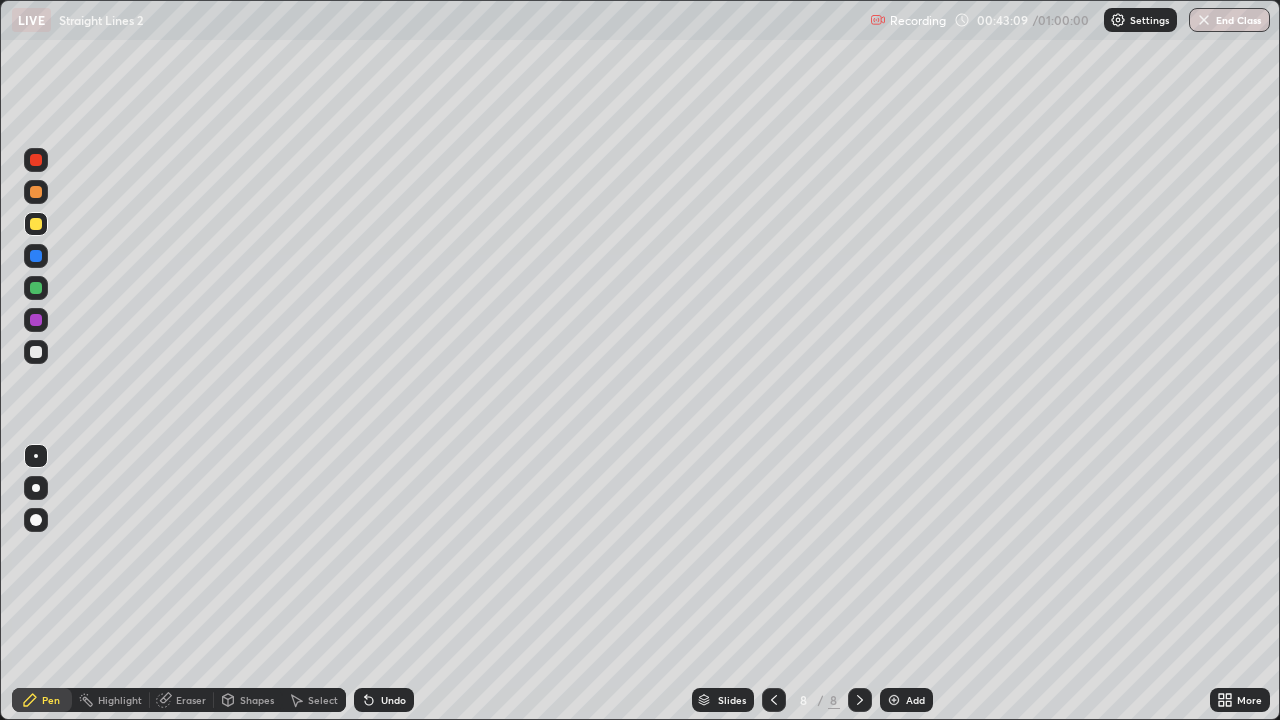 click on "Undo" at bounding box center [384, 700] 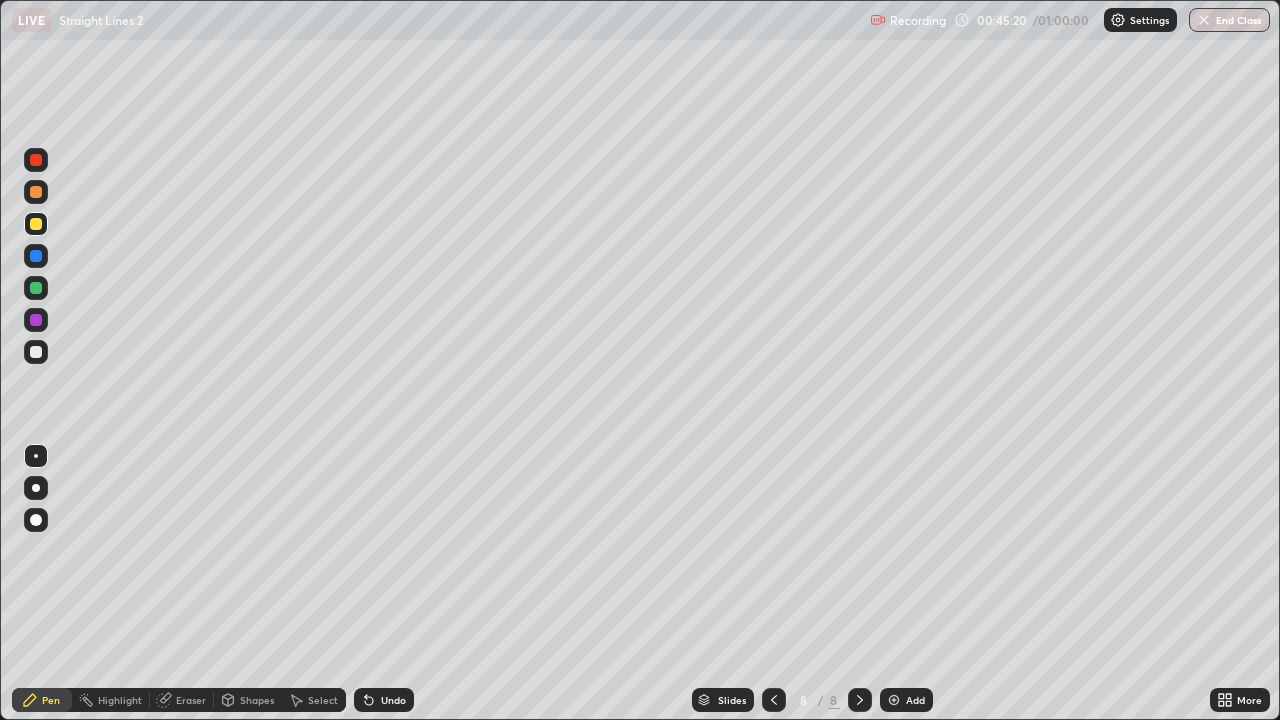 click on "Add" at bounding box center [906, 700] 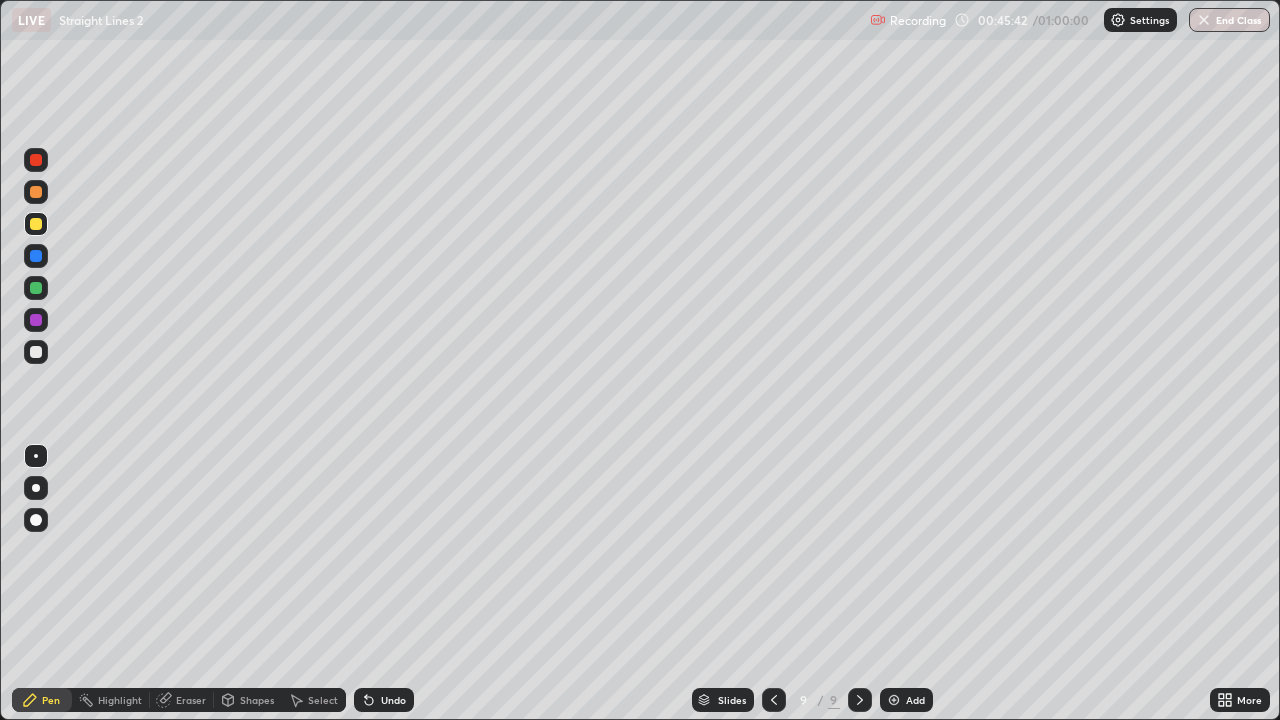 click on "Undo" at bounding box center (384, 700) 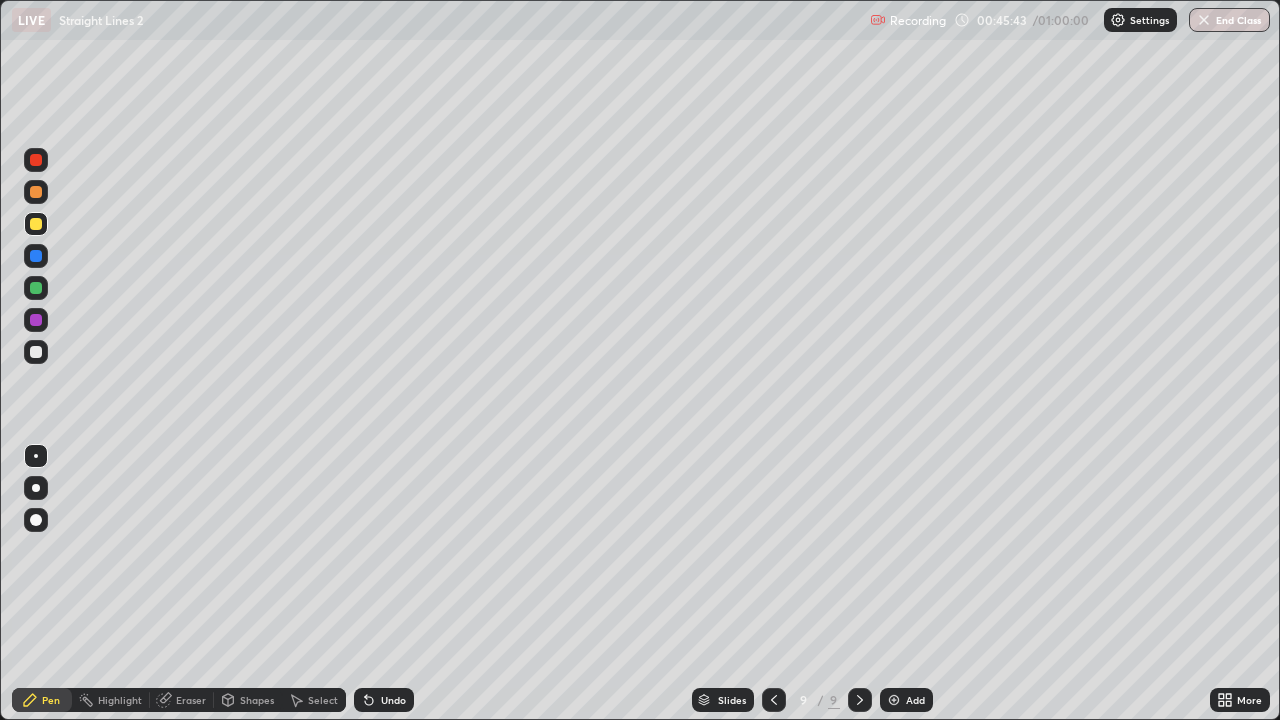 click on "Undo" at bounding box center [384, 700] 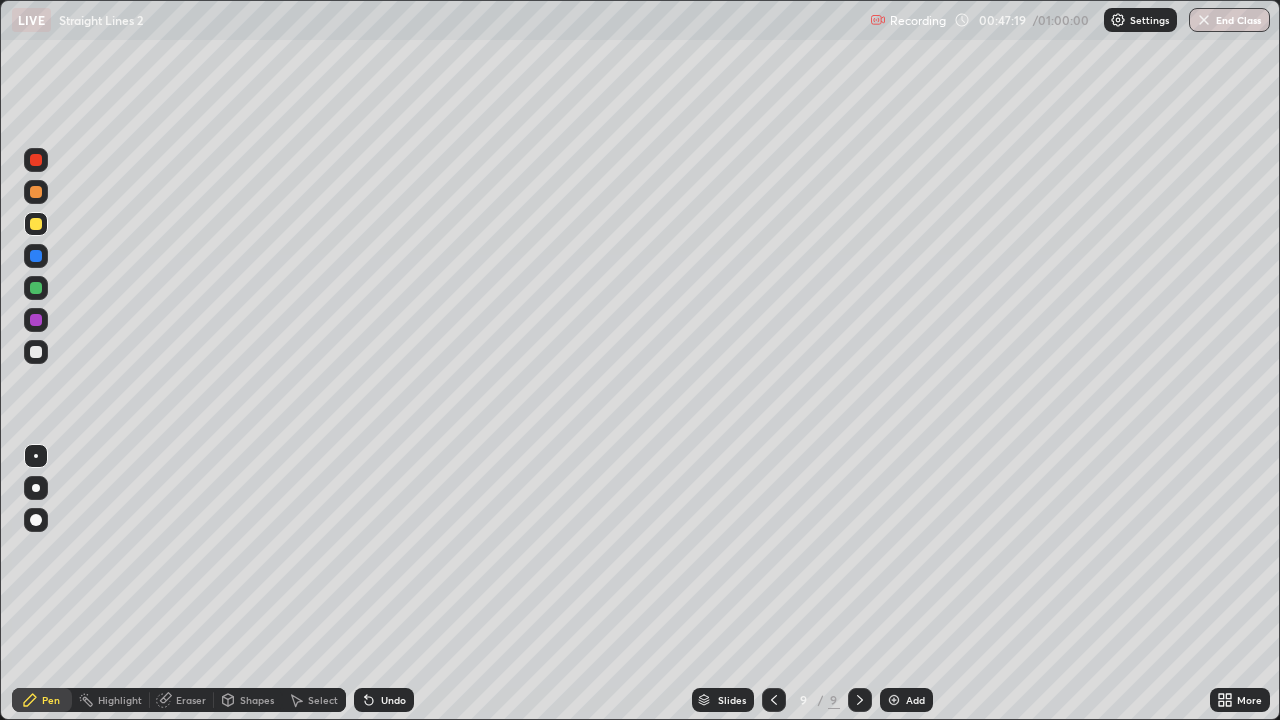 click at bounding box center (36, 352) 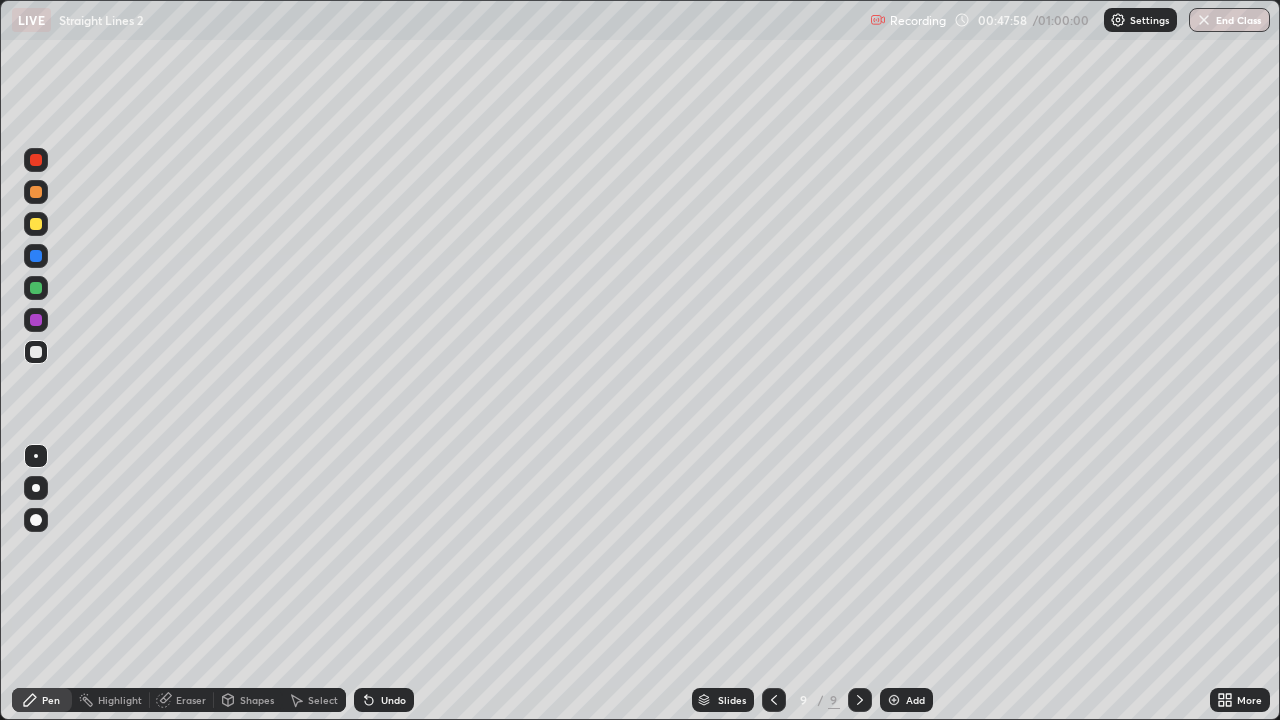 click on "Undo" at bounding box center (393, 700) 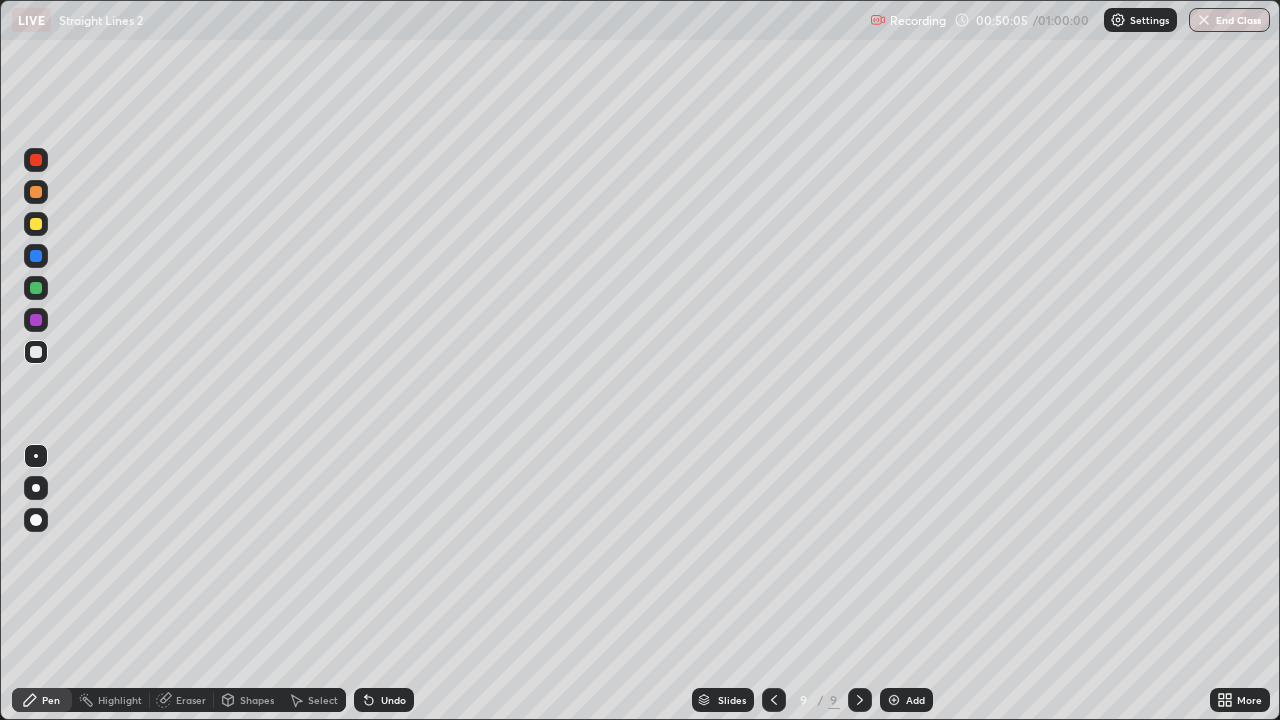click at bounding box center [36, 192] 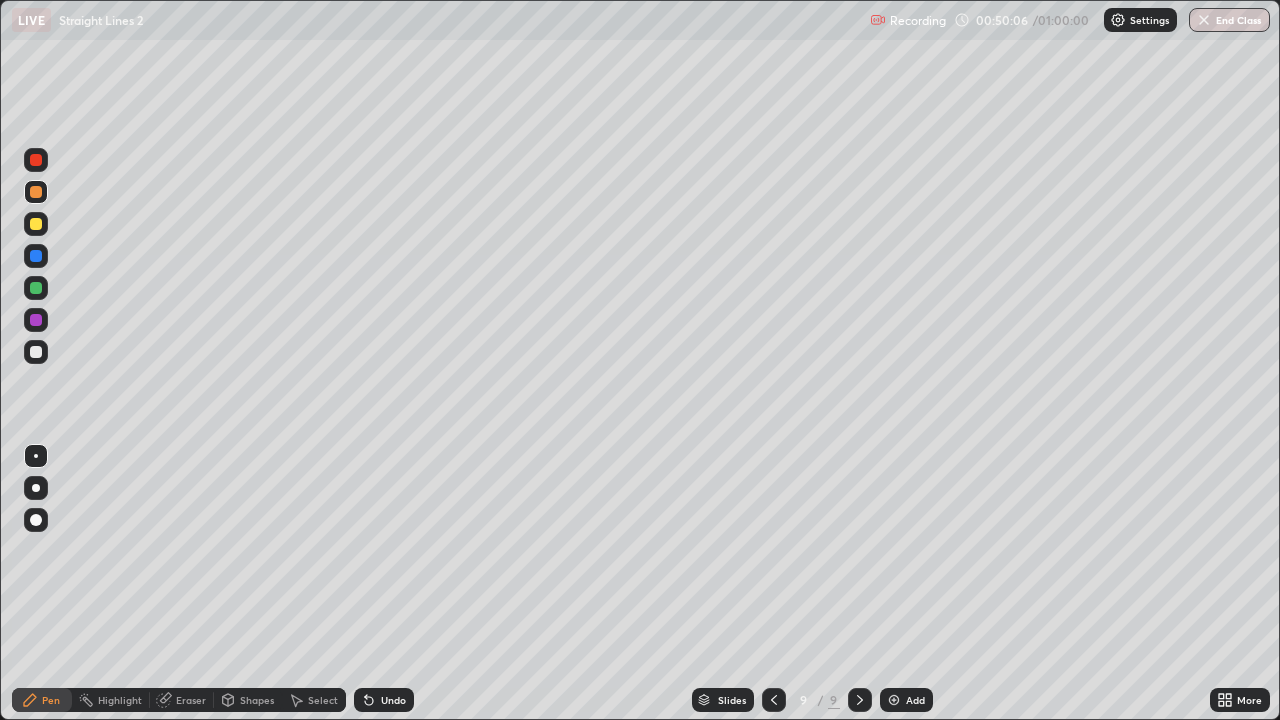 click at bounding box center [36, 224] 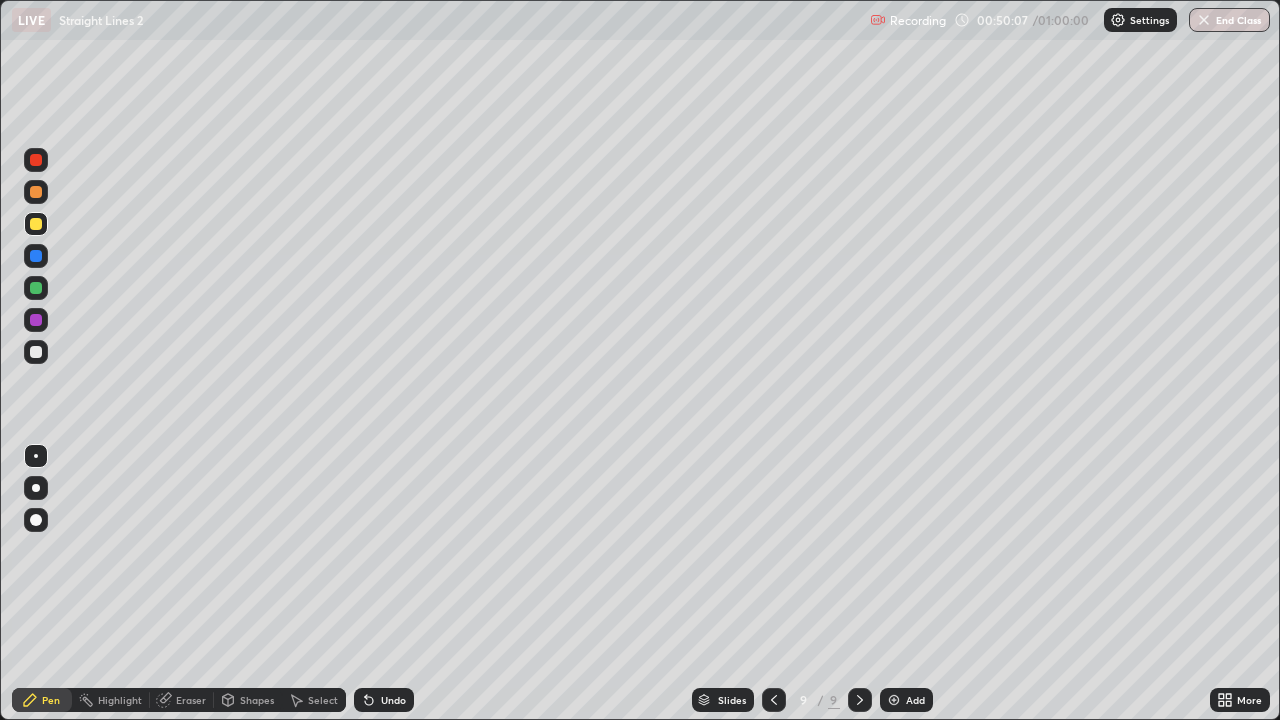 click at bounding box center (36, 288) 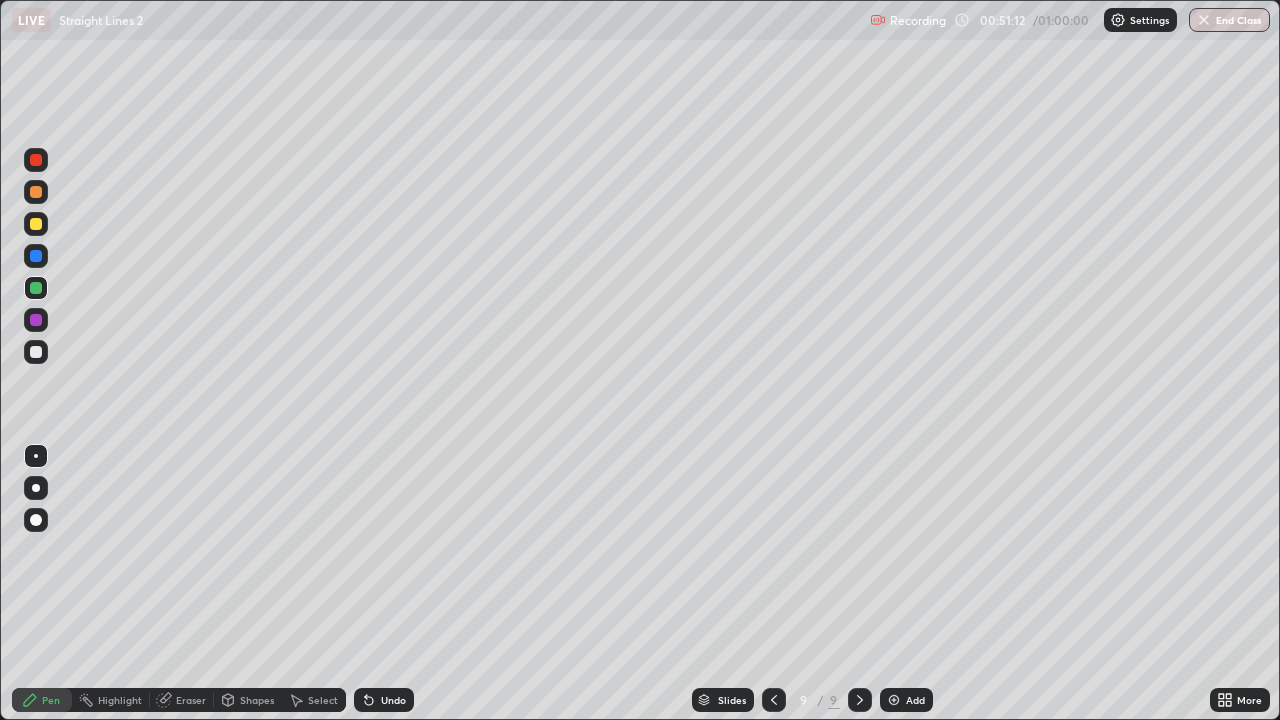 click 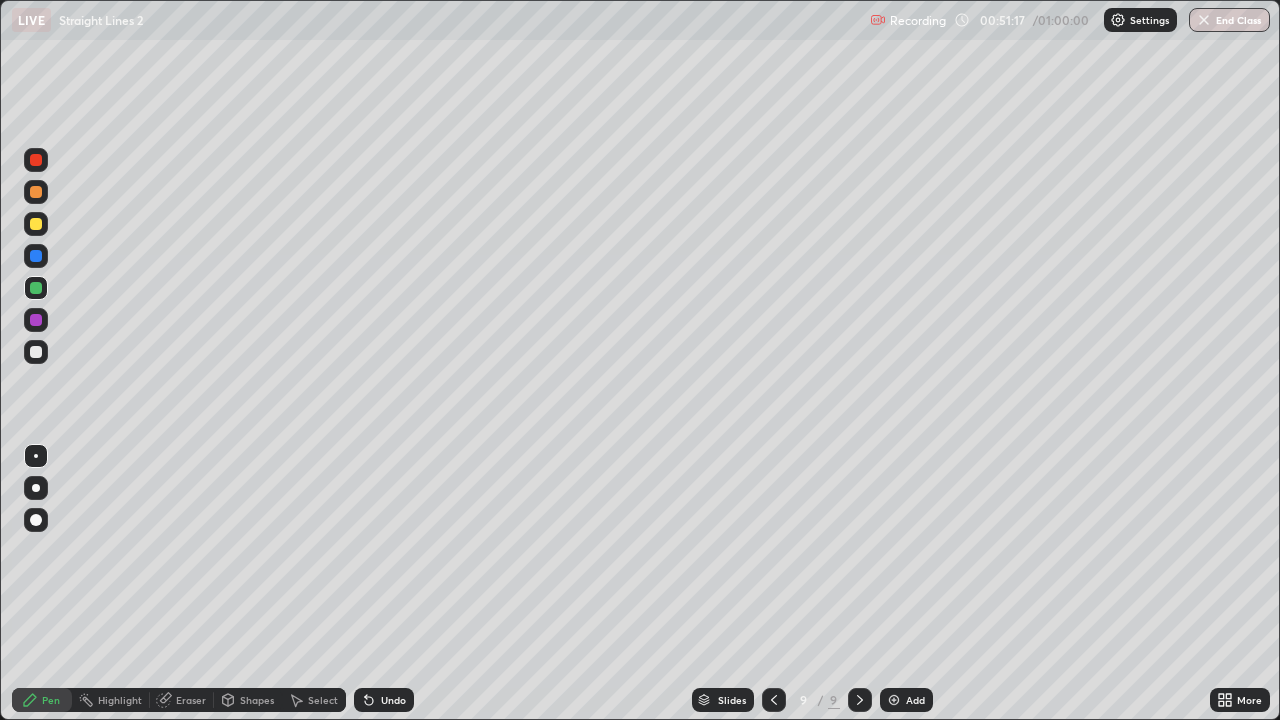 click 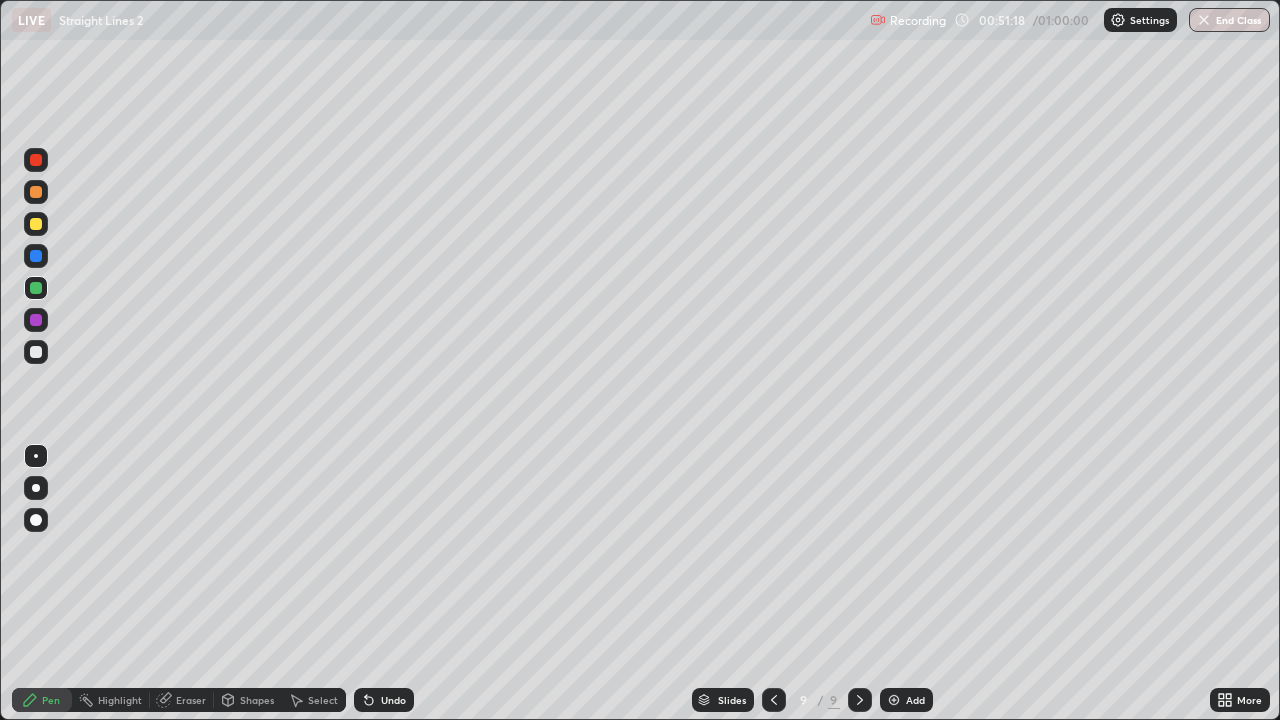 click 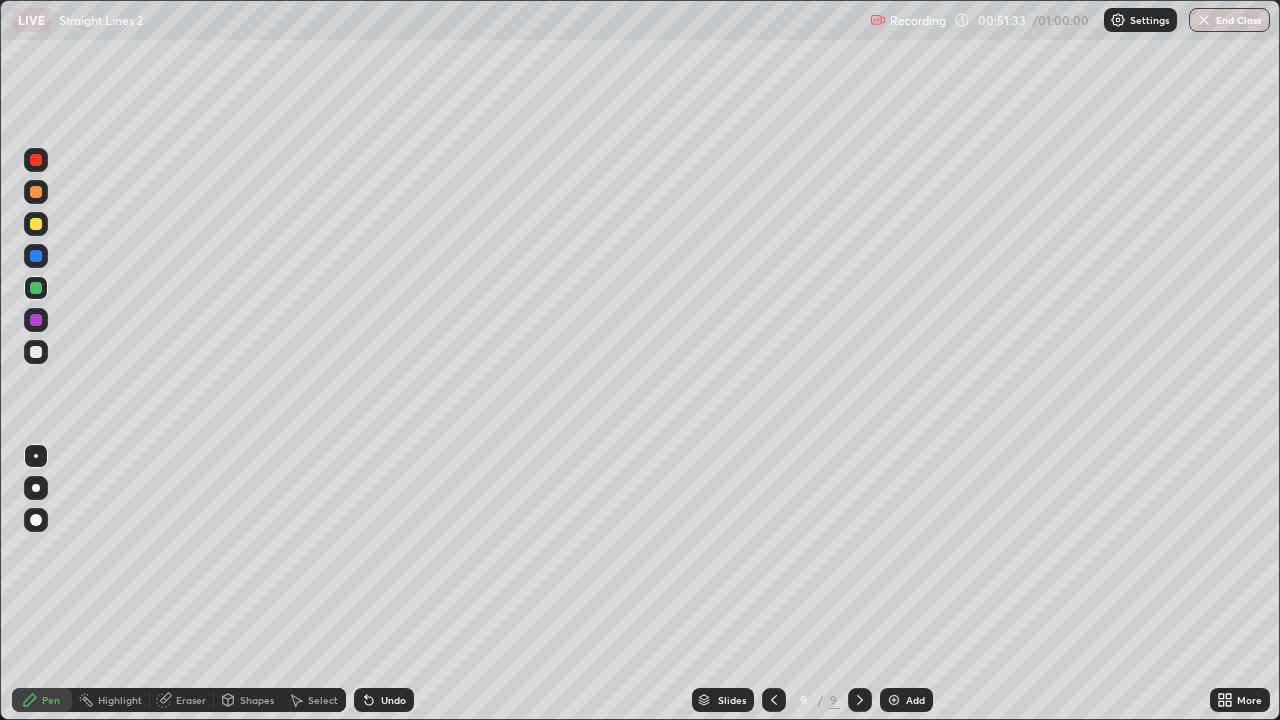 click at bounding box center (36, 224) 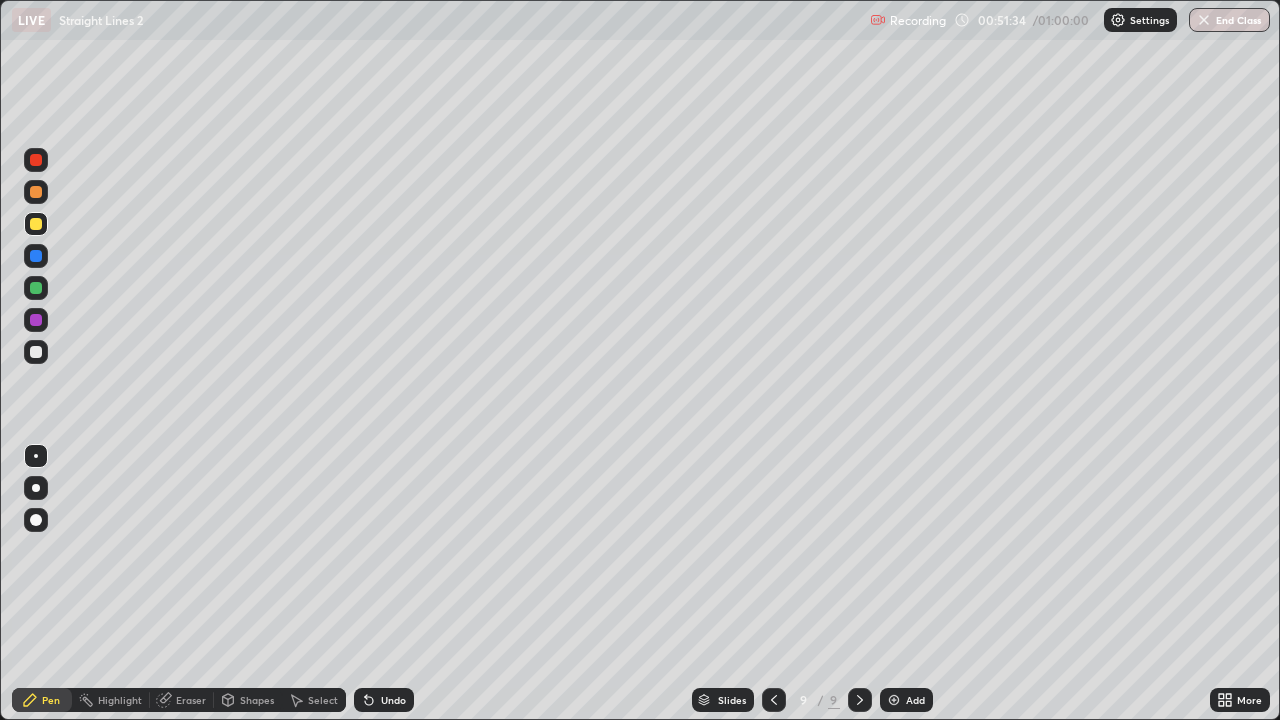 click at bounding box center [36, 352] 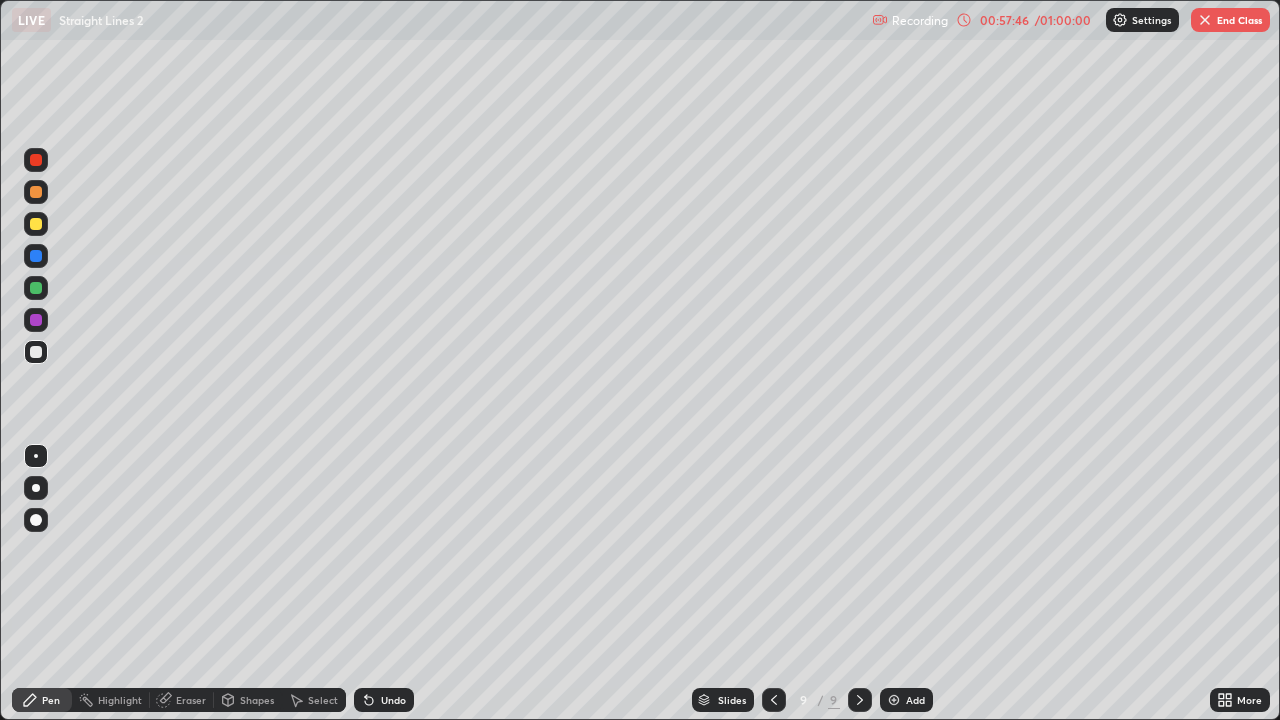 click on "End Class" at bounding box center [1230, 20] 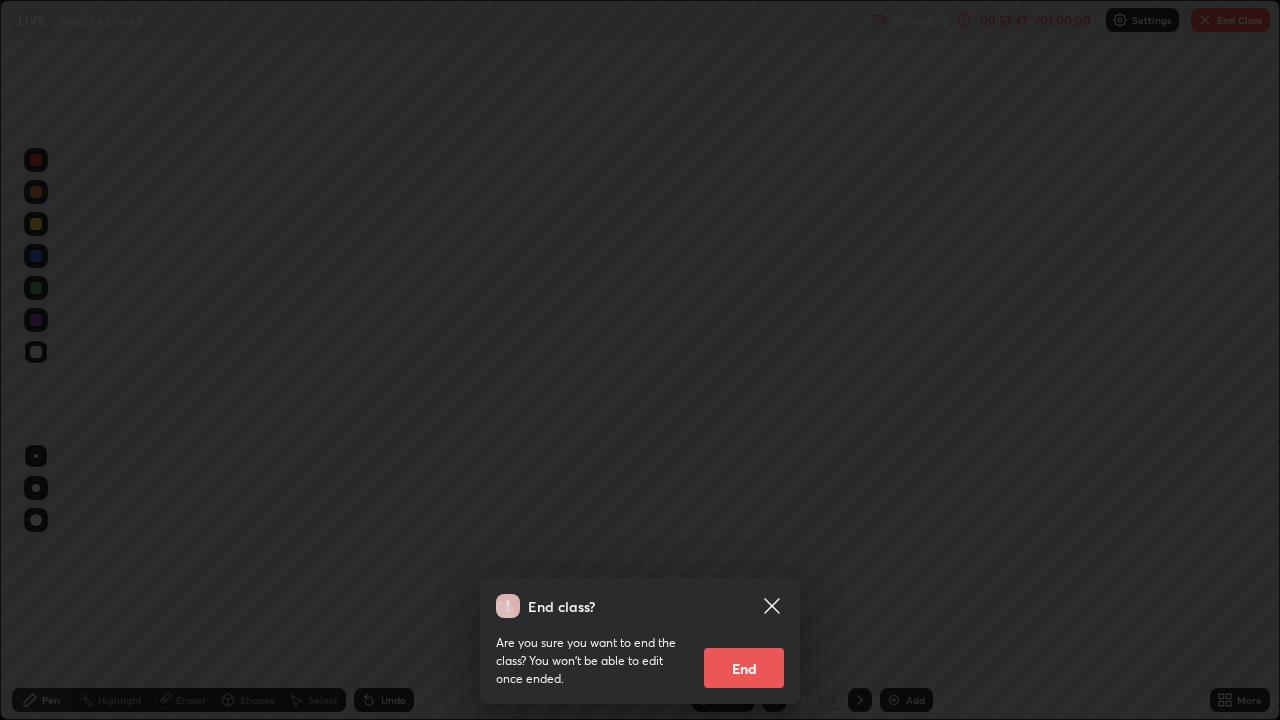 click on "End" at bounding box center [744, 668] 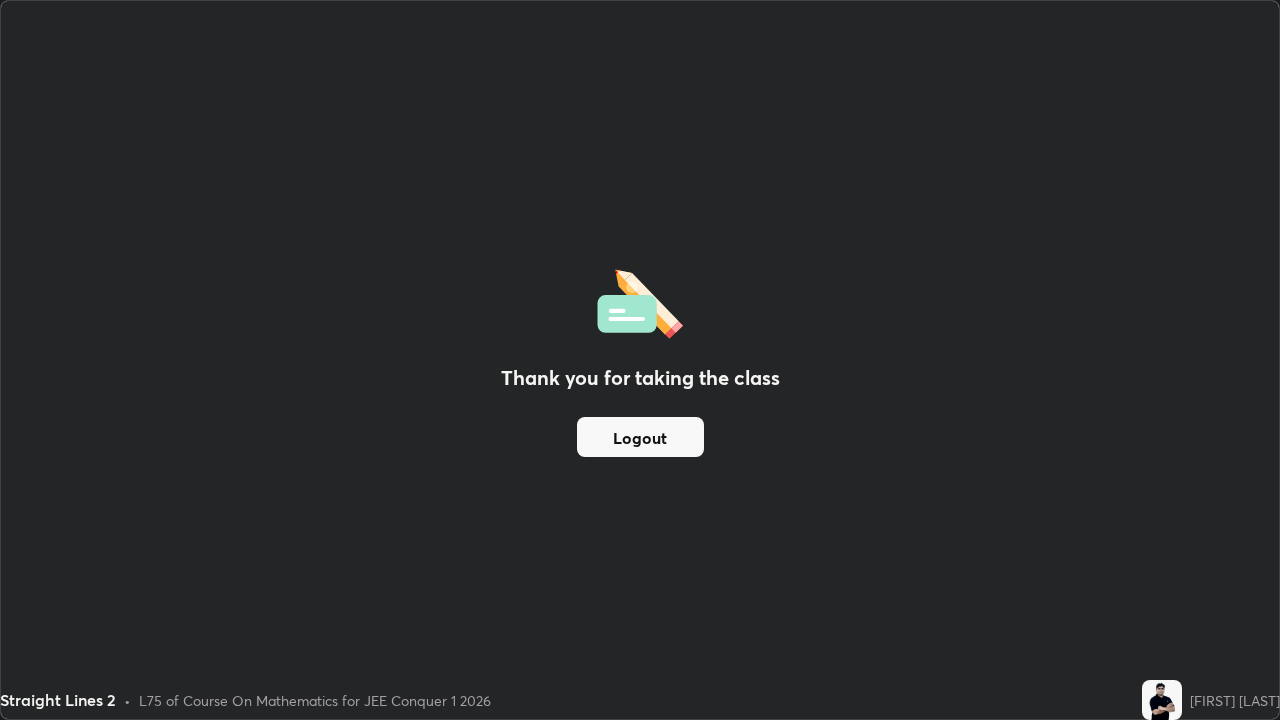 click on "Logout" at bounding box center (640, 437) 